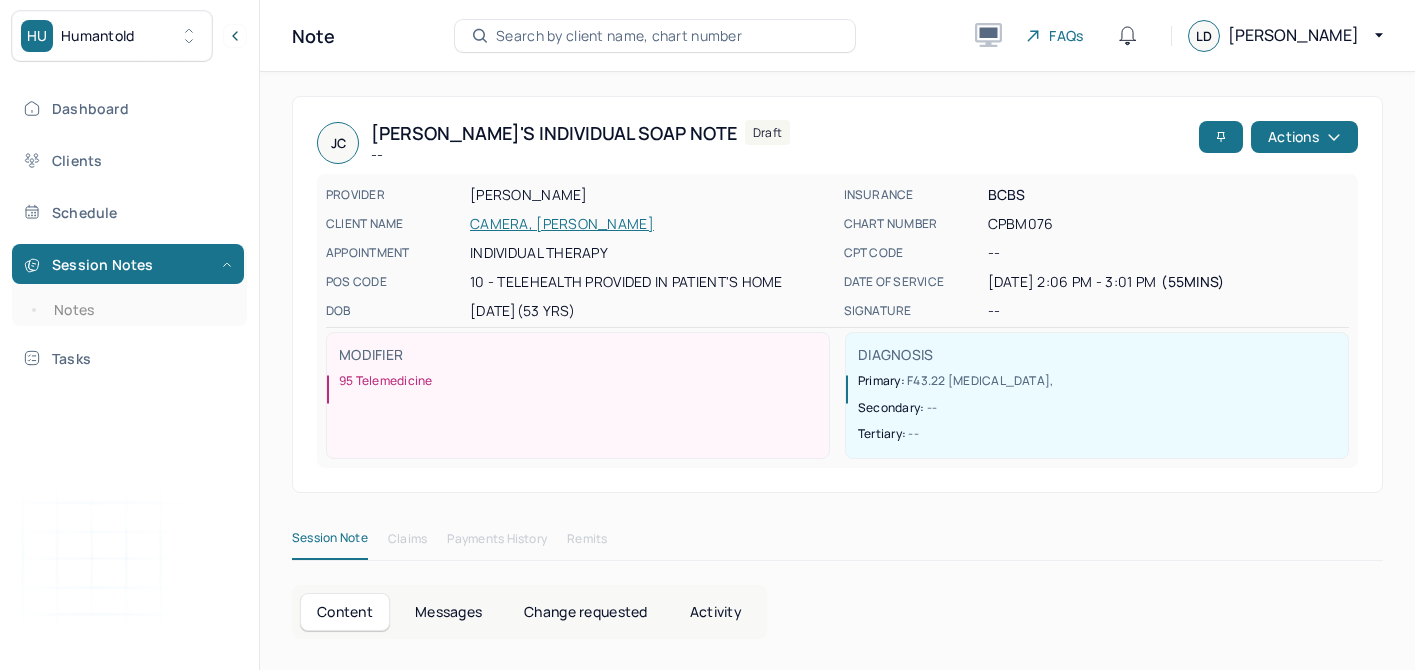 scroll, scrollTop: 0, scrollLeft: 0, axis: both 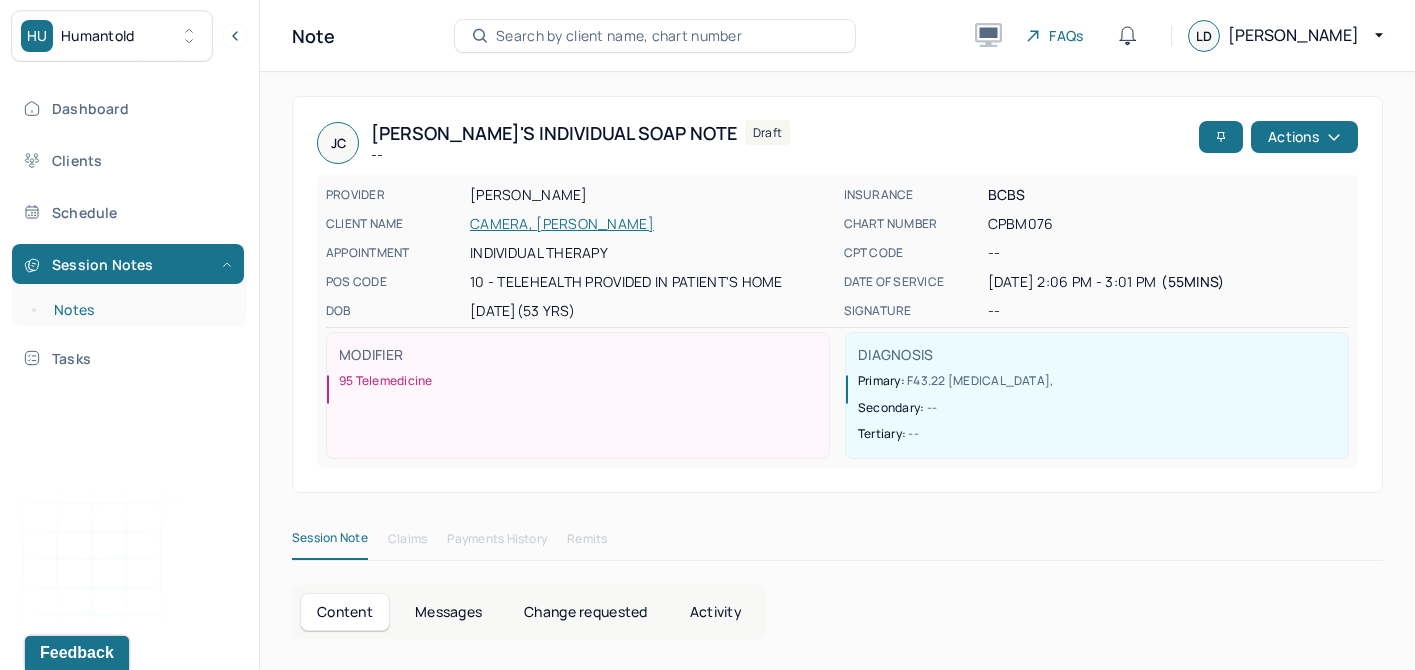 click on "Notes" at bounding box center (139, 310) 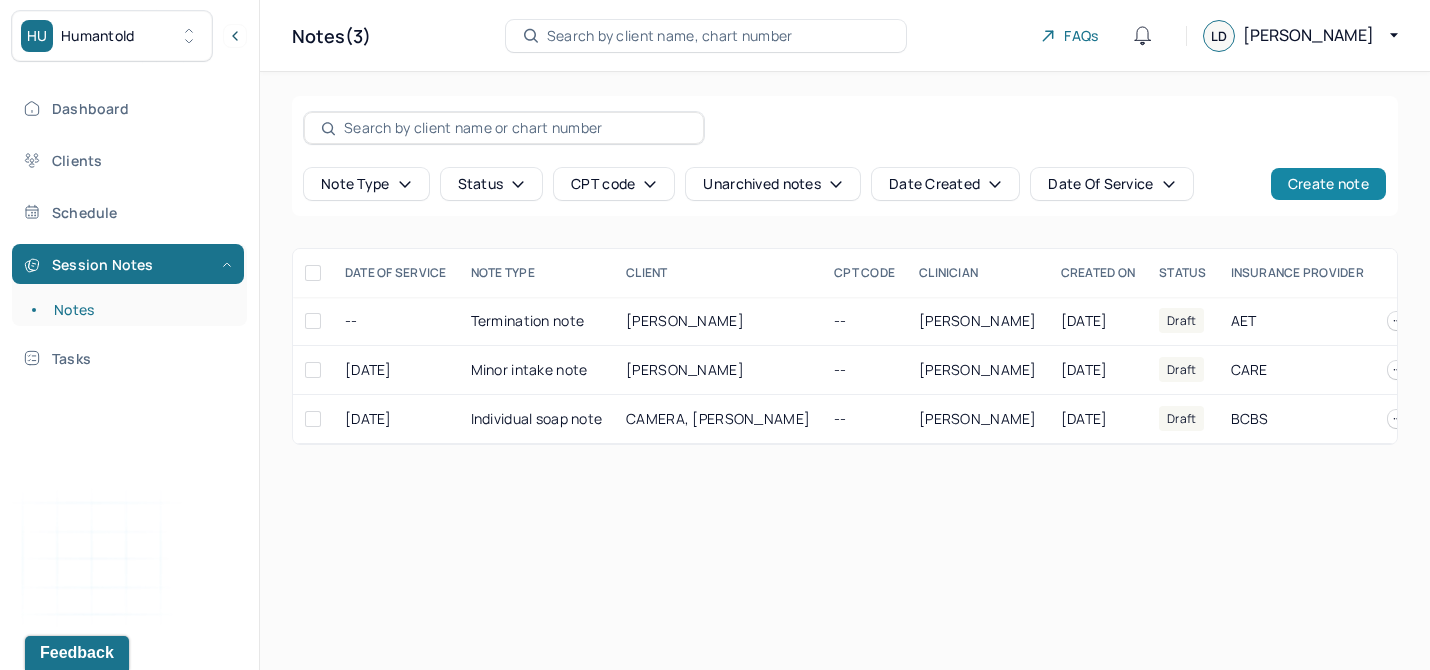 click on "Create note" at bounding box center [1328, 184] 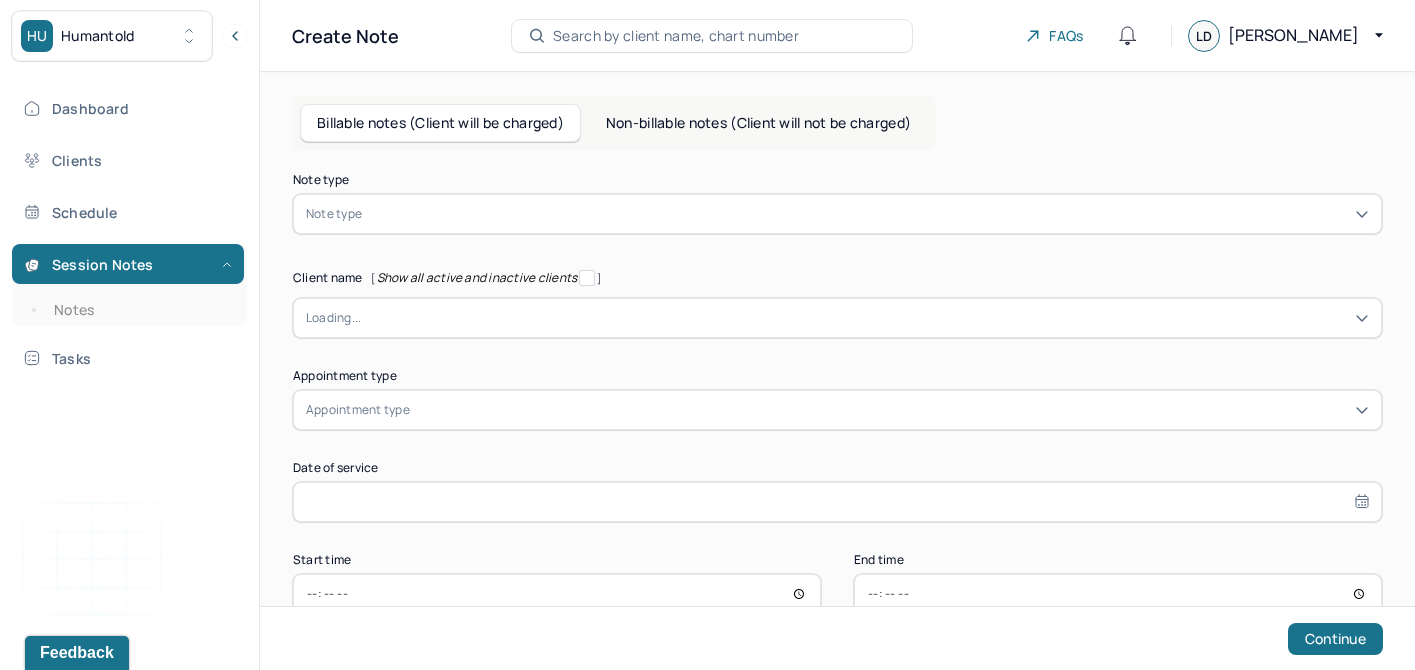 click on "Note type Note type Client name [ Show all active and inactive clients ] Loading... Appointment type Appointment type Date of service Start time End time   Continue" at bounding box center [837, 394] 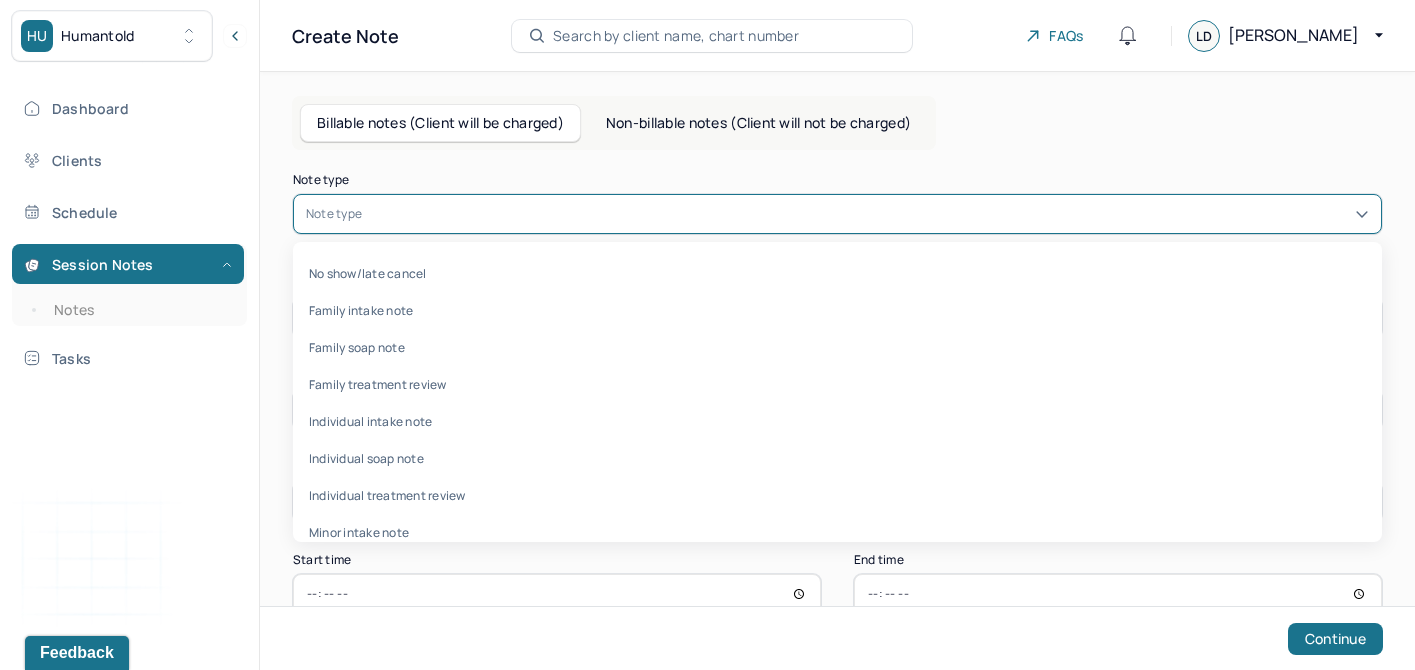 click at bounding box center (867, 214) 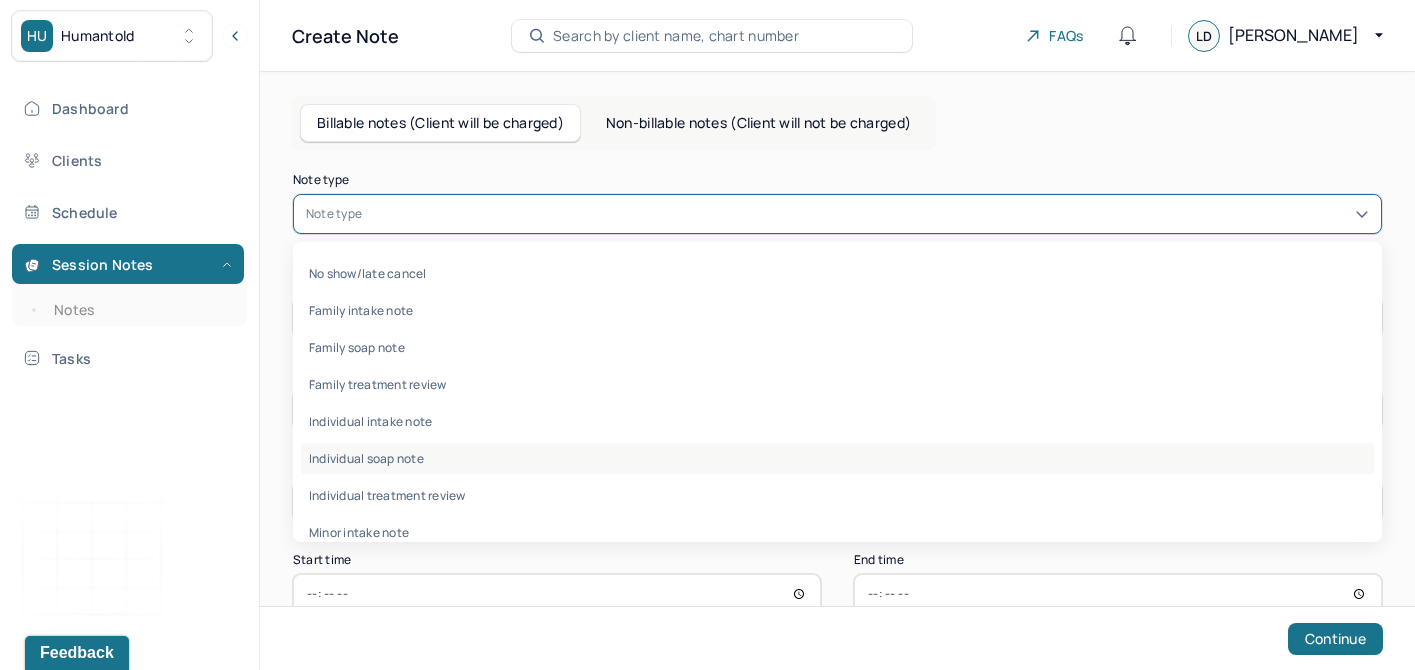 click on "Individual soap note" at bounding box center [837, 458] 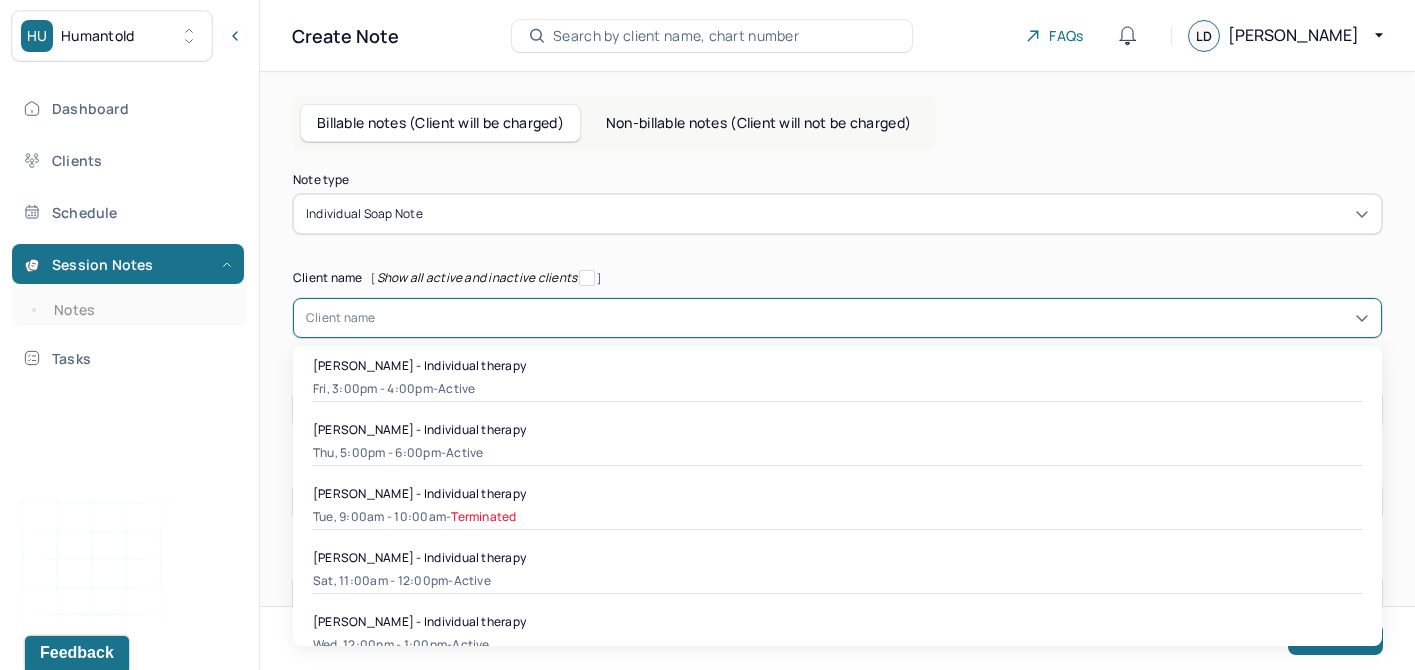 click at bounding box center (872, 318) 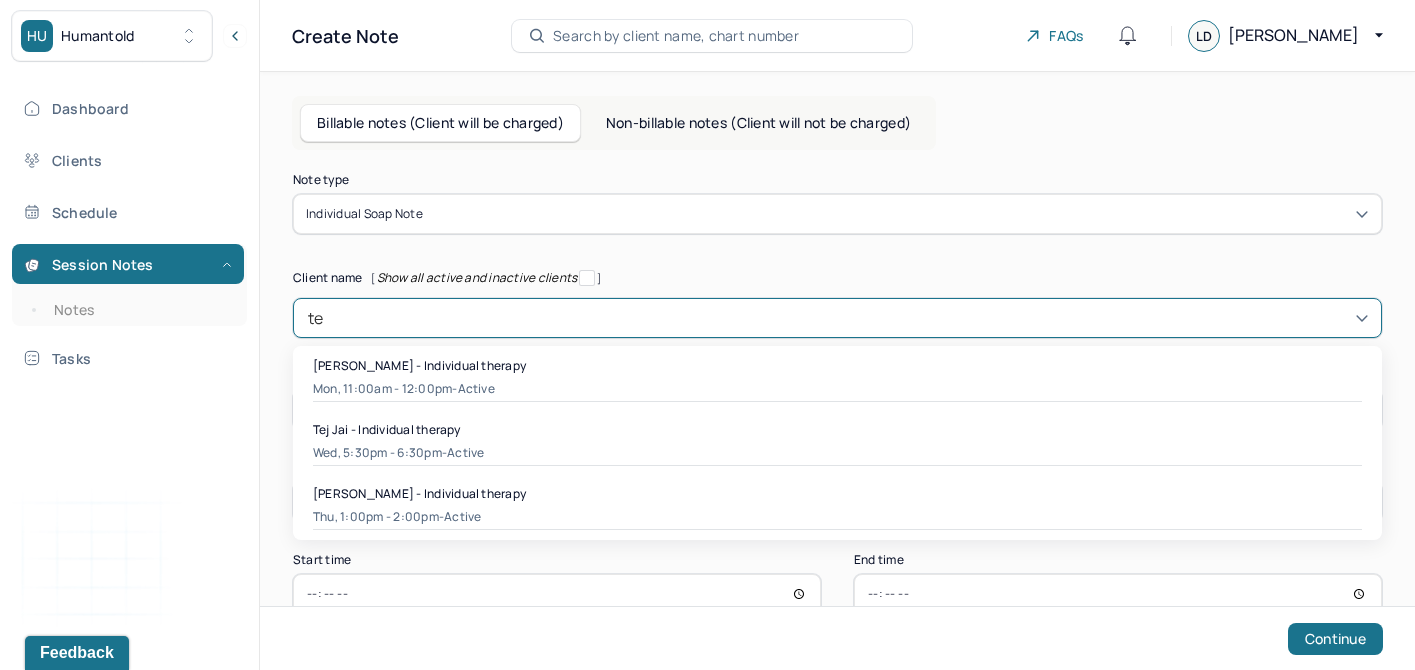 type on "tej" 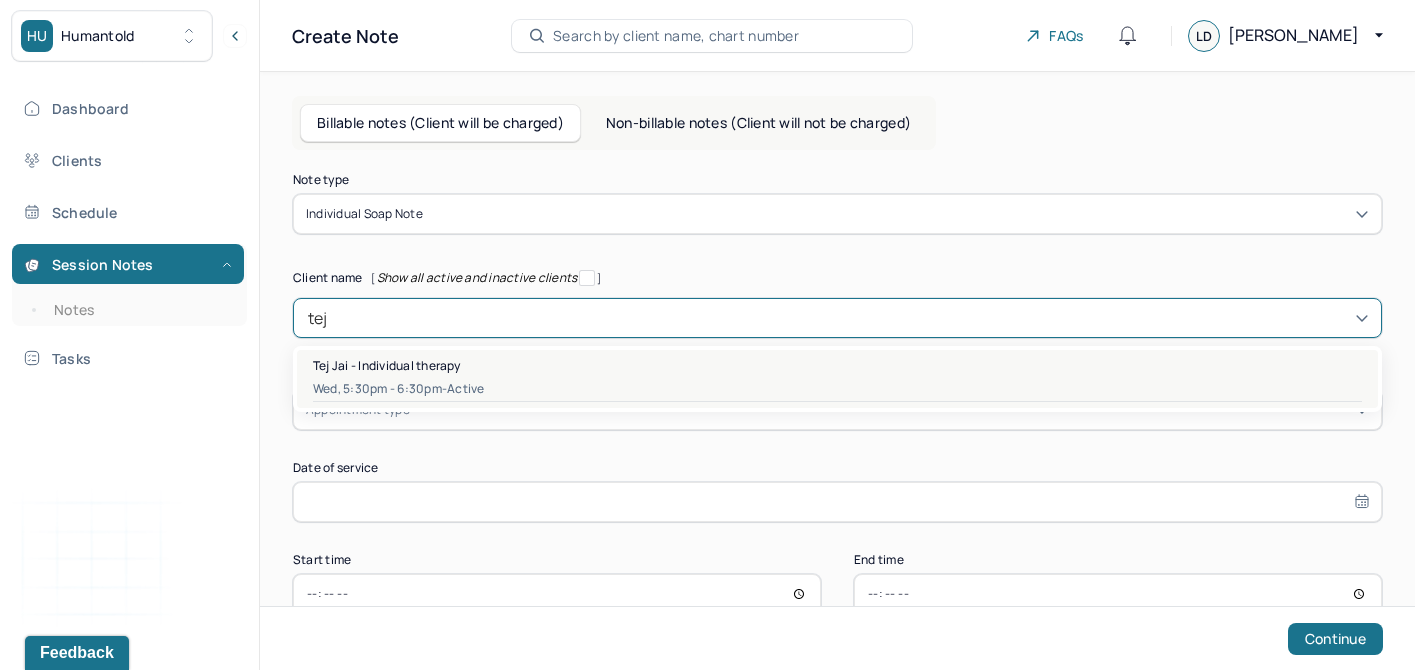 click on "Tej Jai - Individual therapy" at bounding box center [837, 365] 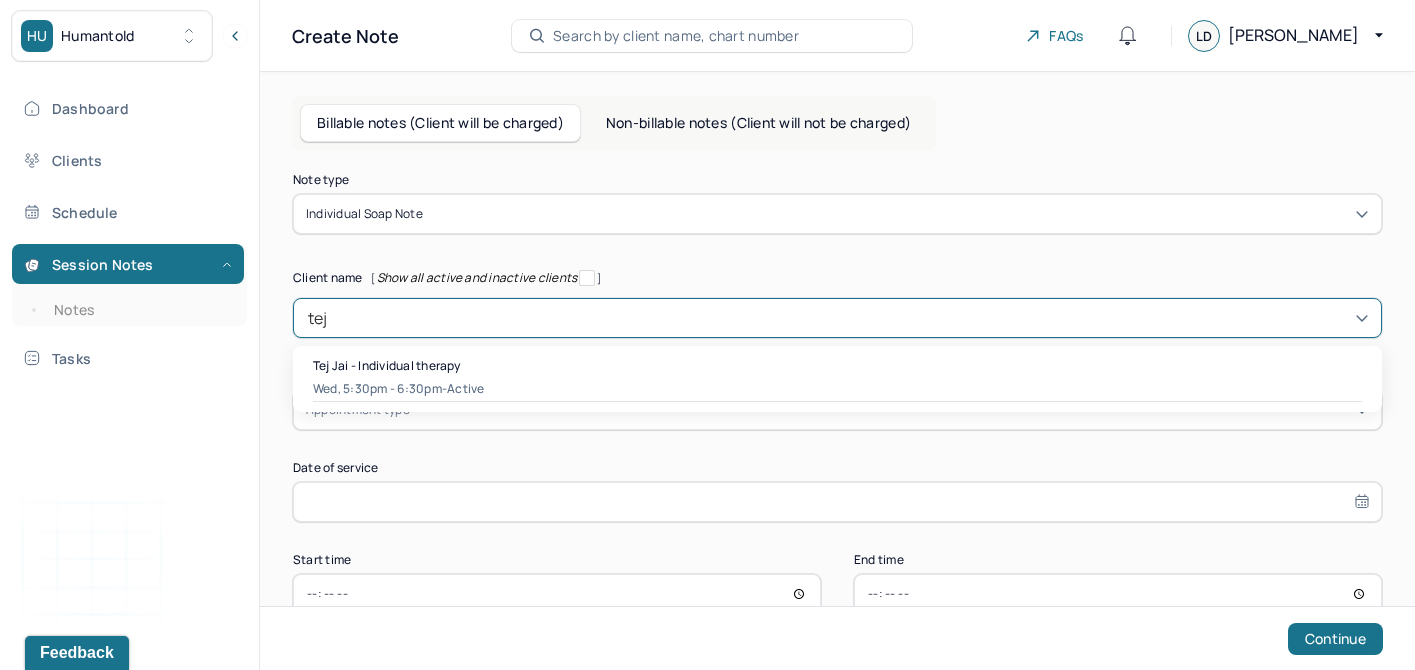 type 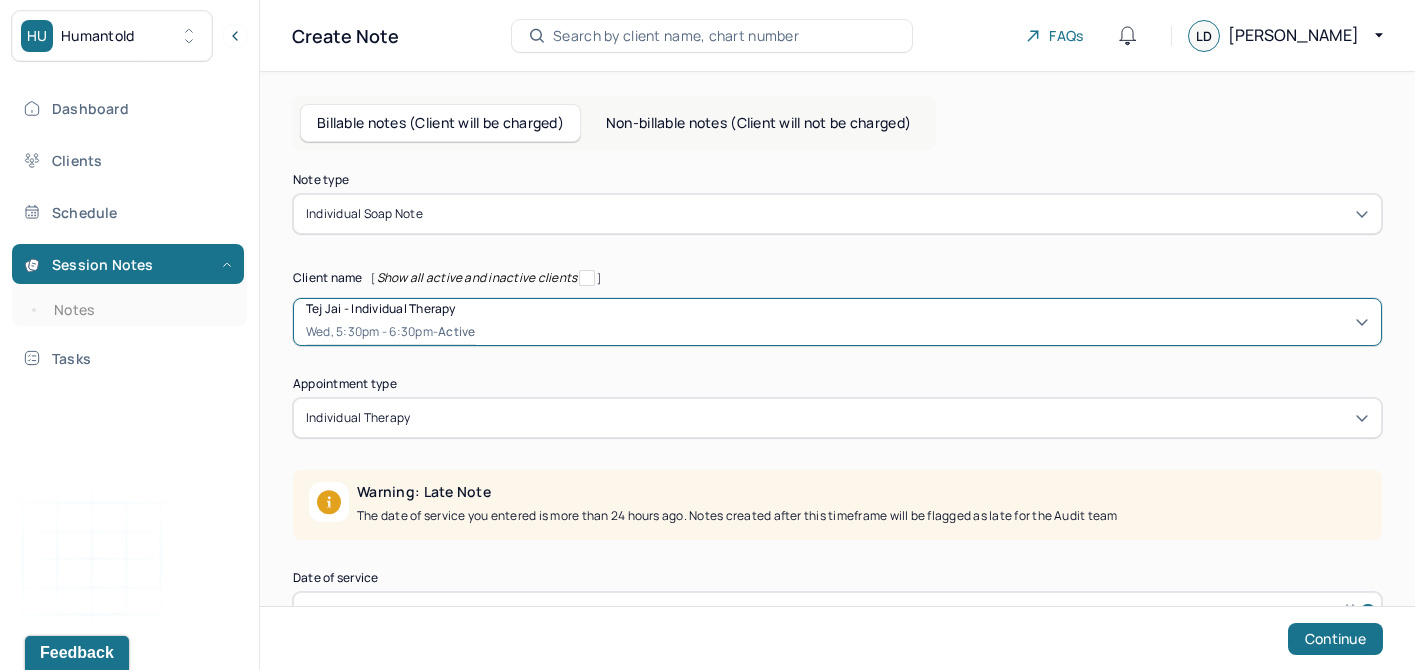 scroll, scrollTop: 160, scrollLeft: 0, axis: vertical 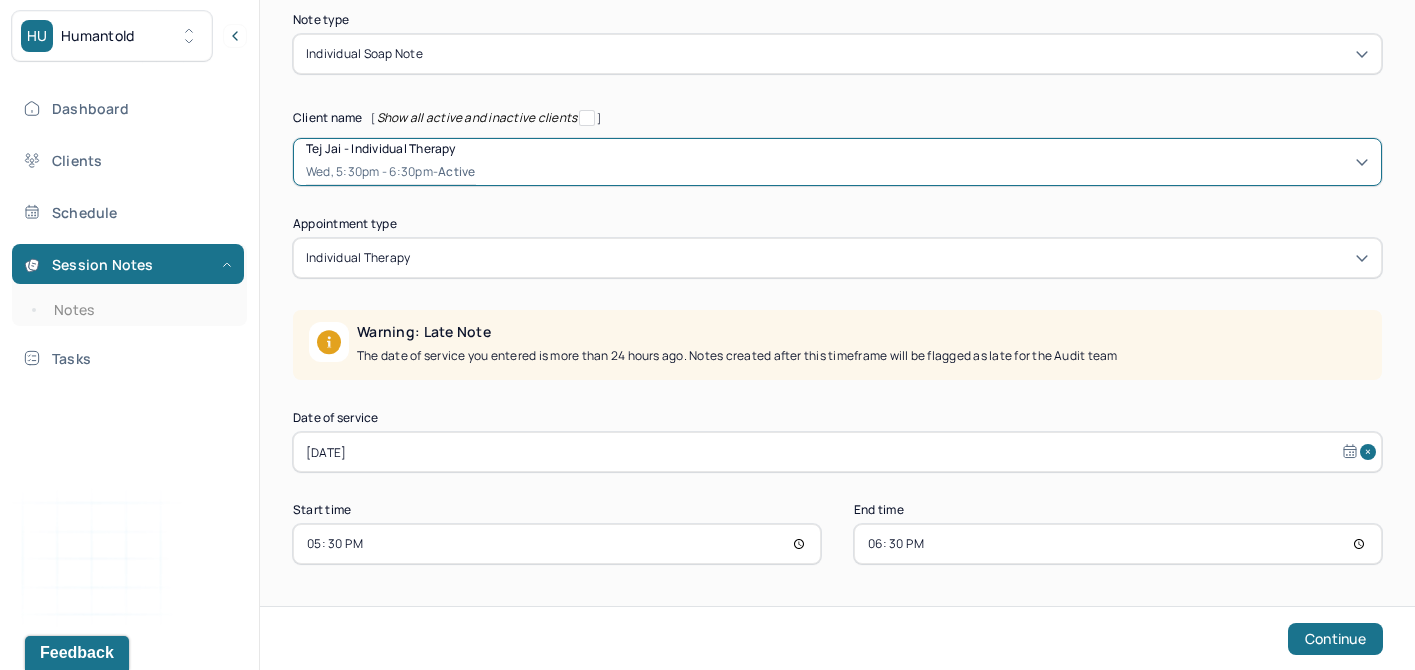 click on "[DATE]" at bounding box center [837, 452] 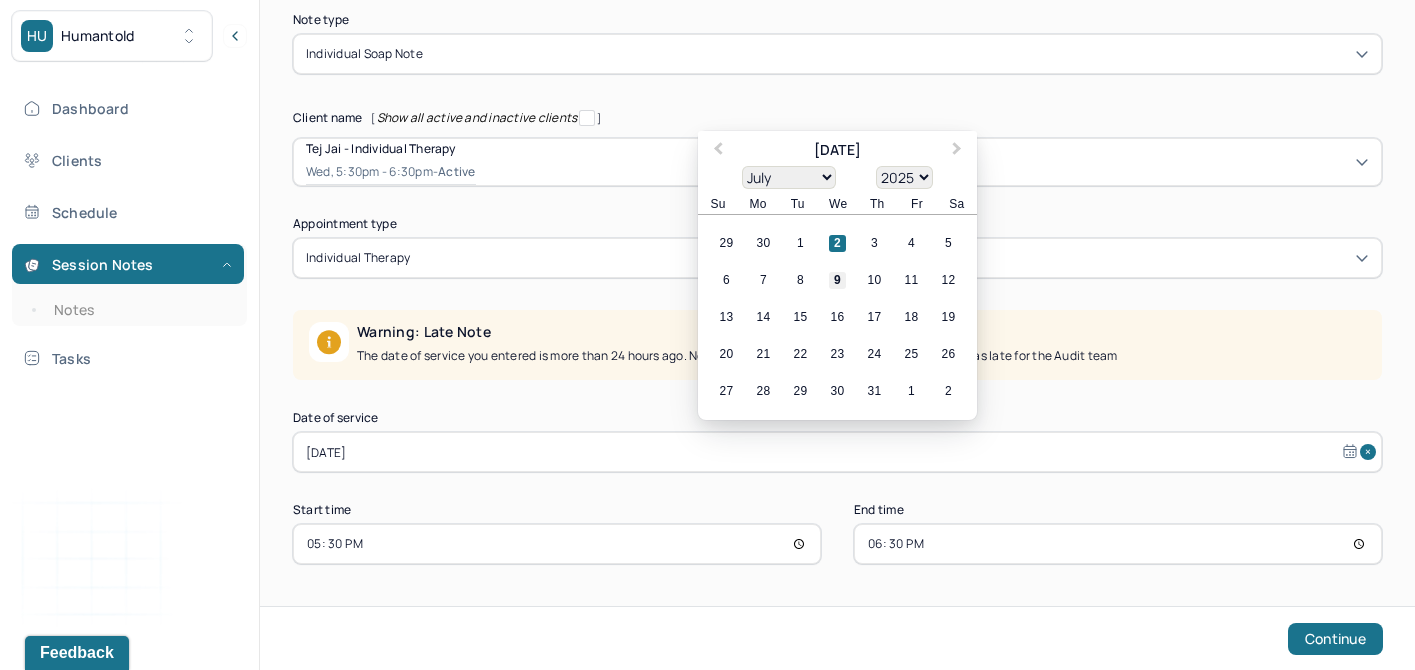 click on "9" at bounding box center (837, 280) 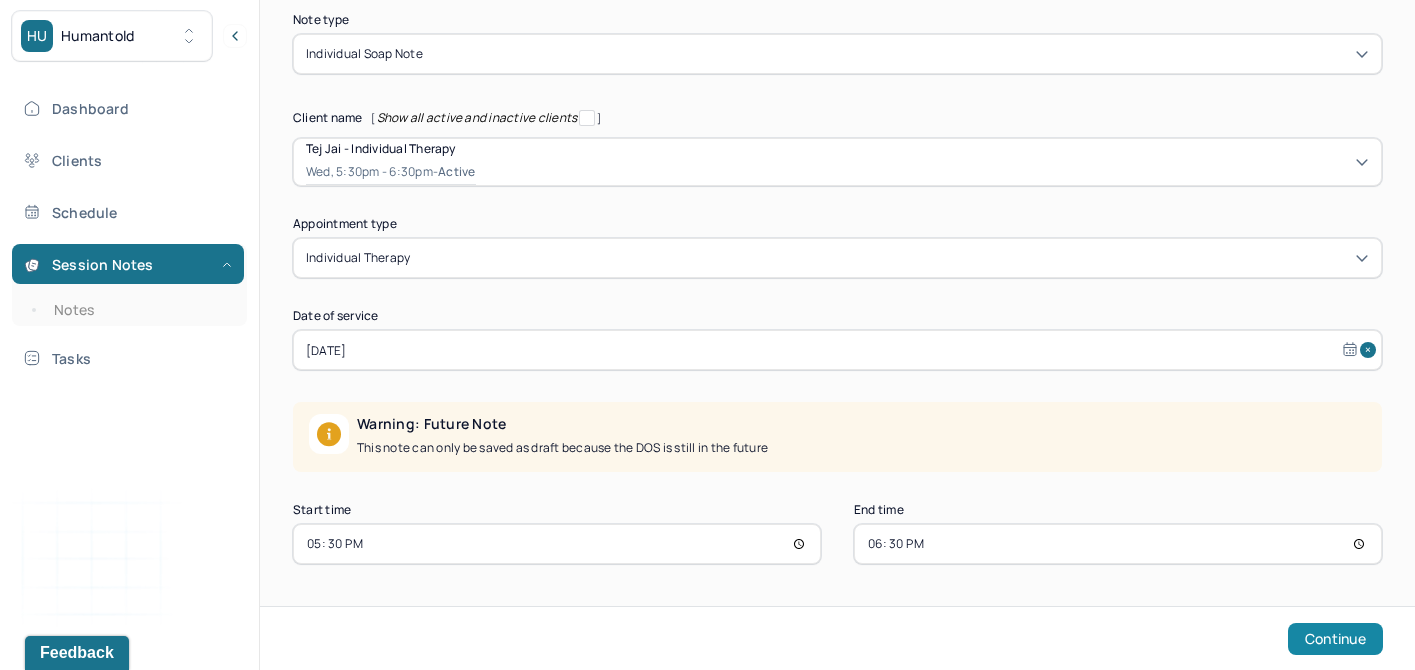 click on "Continue" at bounding box center [1335, 639] 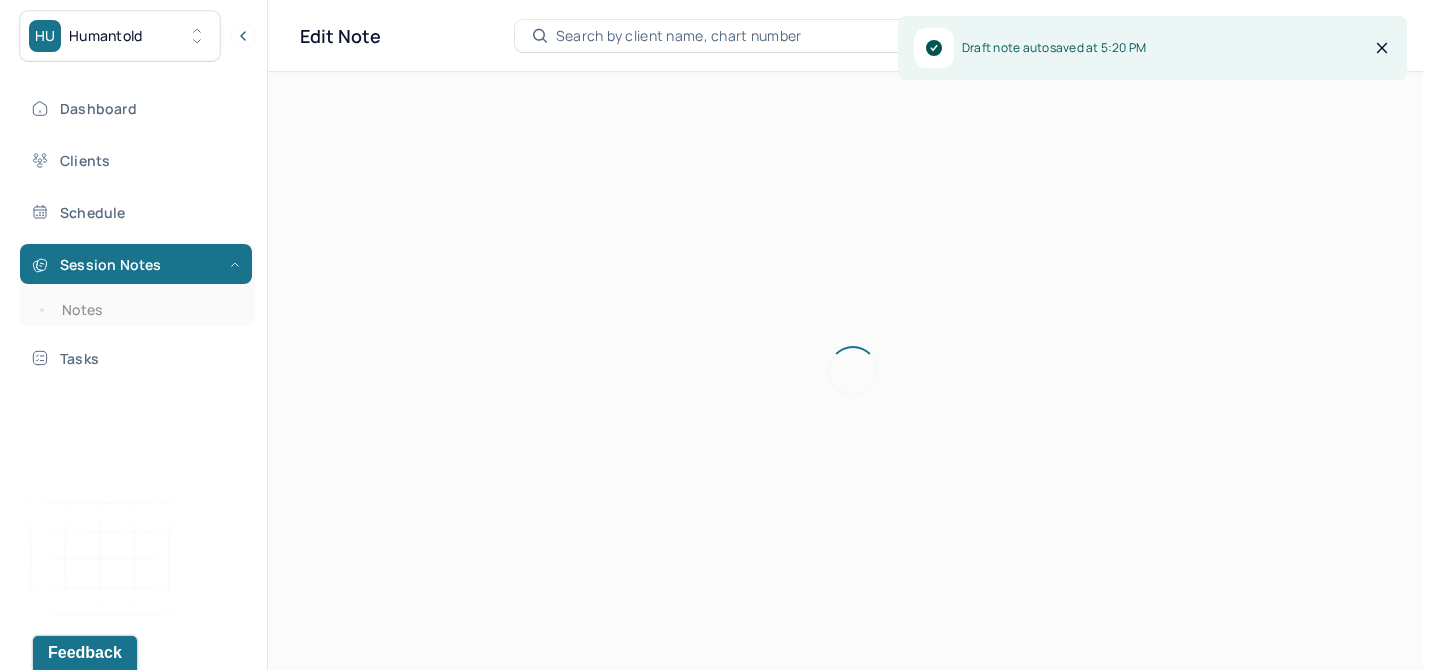 scroll, scrollTop: 0, scrollLeft: 0, axis: both 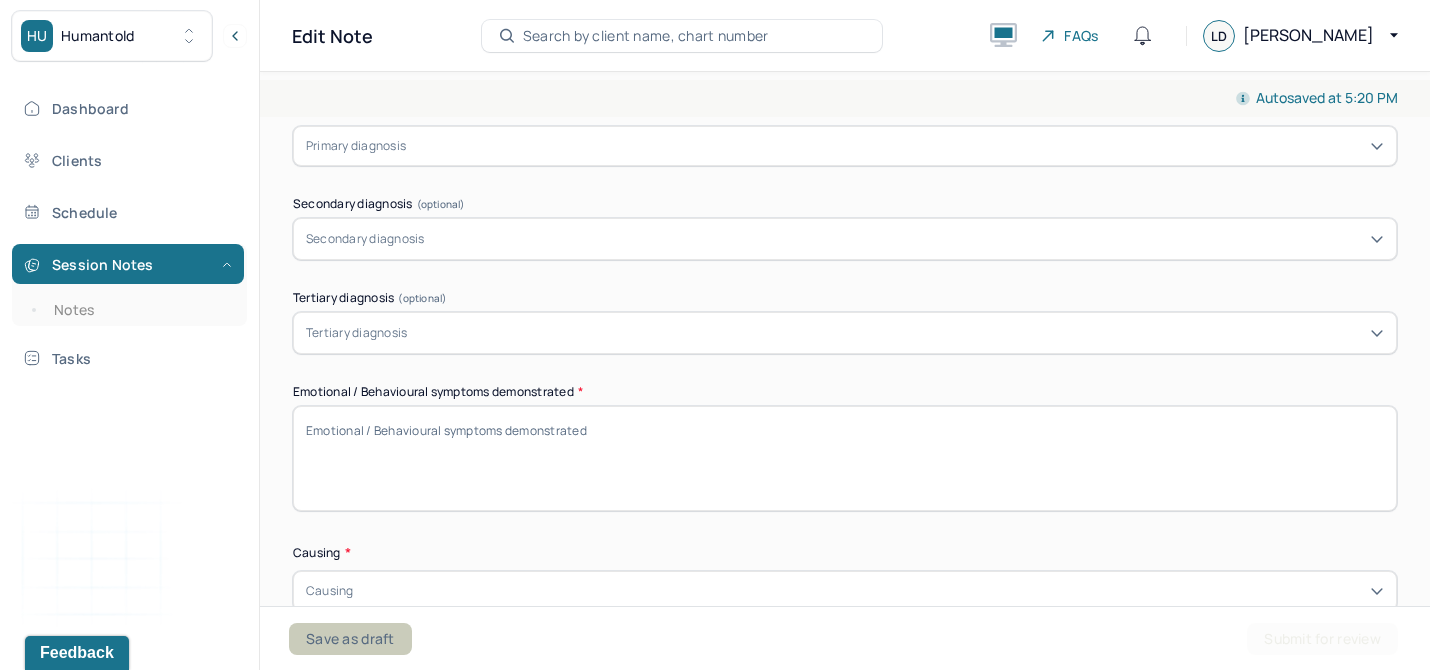 click on "Save as draft" at bounding box center (350, 639) 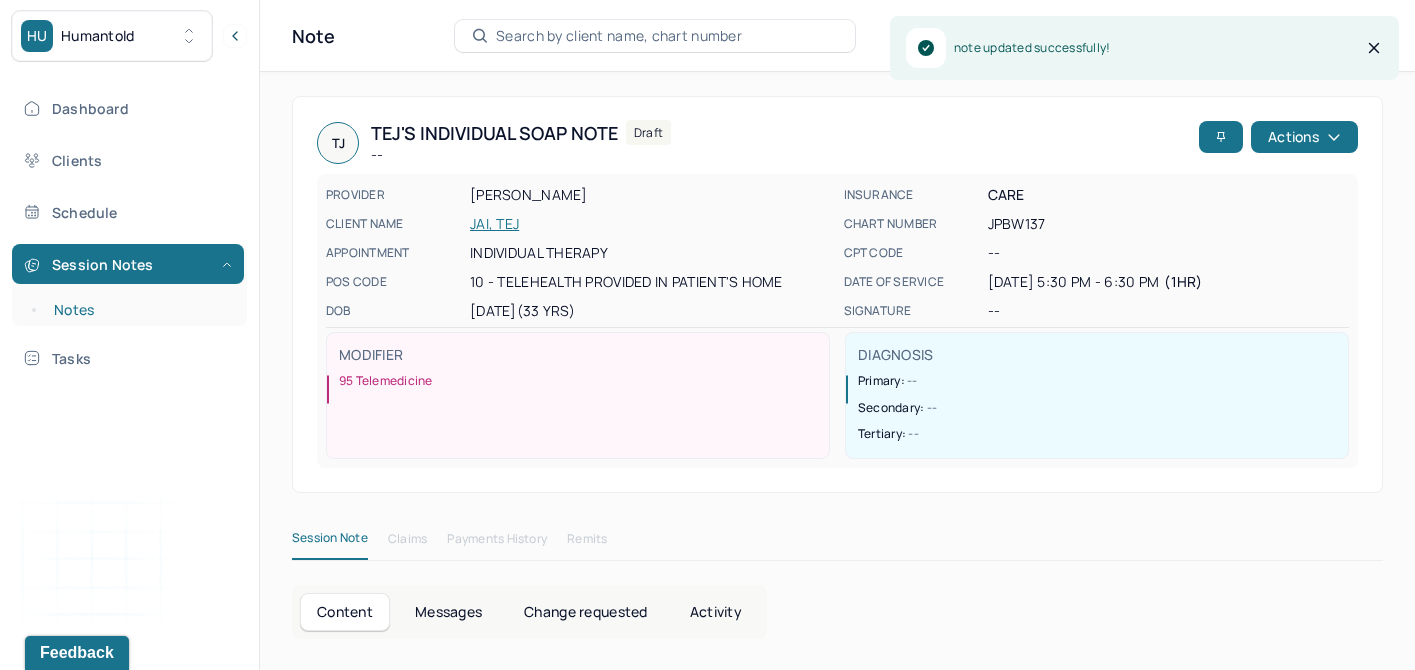 click on "Notes" at bounding box center [139, 310] 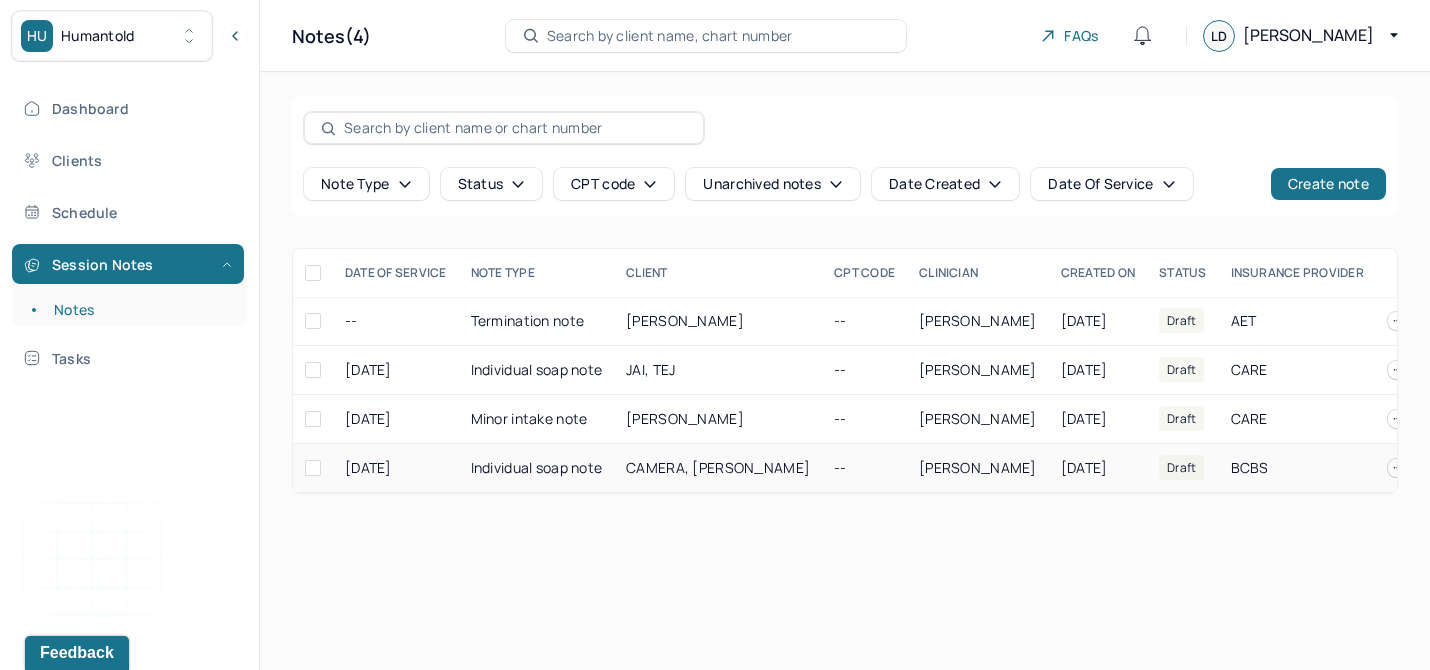 click on "CAMERA, [PERSON_NAME]" at bounding box center (718, 467) 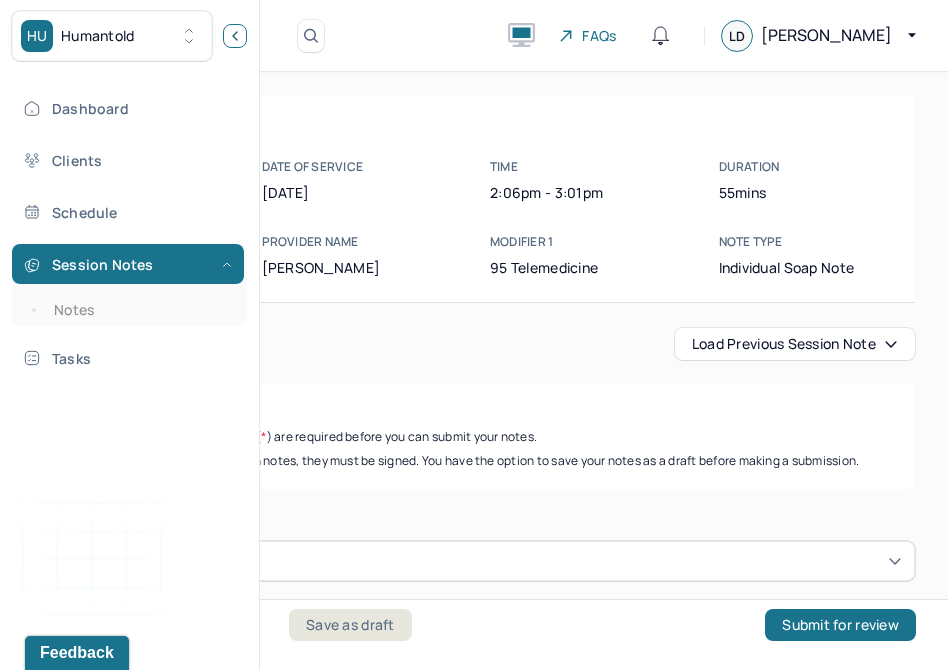 click at bounding box center [235, 36] 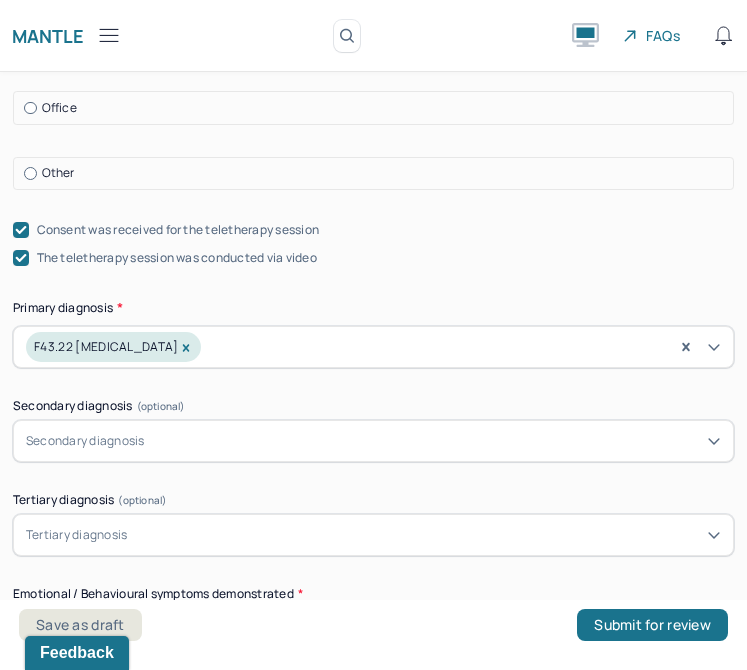 scroll, scrollTop: 783, scrollLeft: 0, axis: vertical 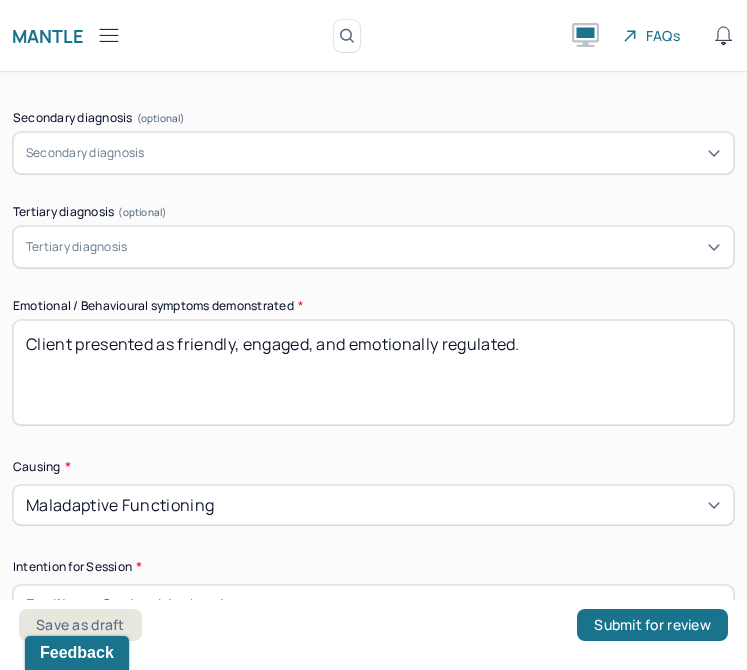 drag, startPoint x: 677, startPoint y: 405, endPoint x: 0, endPoint y: 337, distance: 680.4065 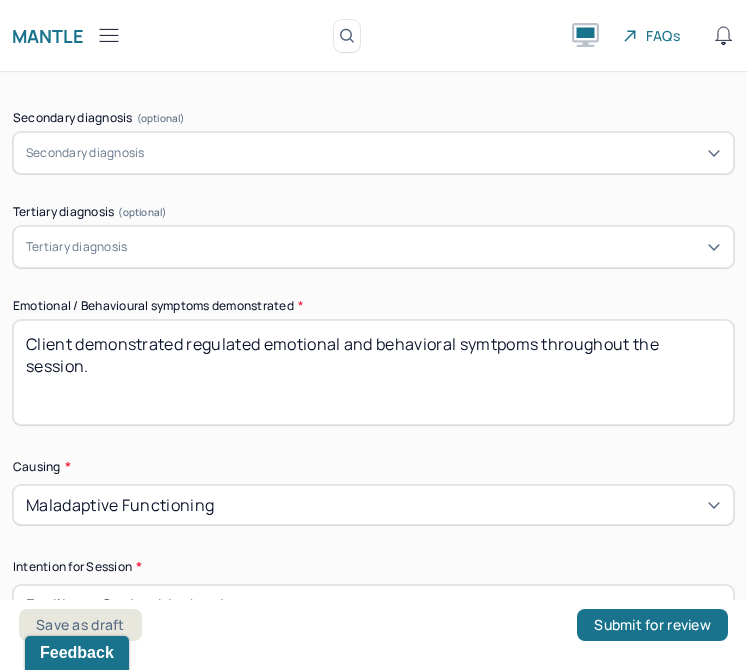 click on "Client presented as friendly, engaged, and emotionally regulated." at bounding box center [373, 372] 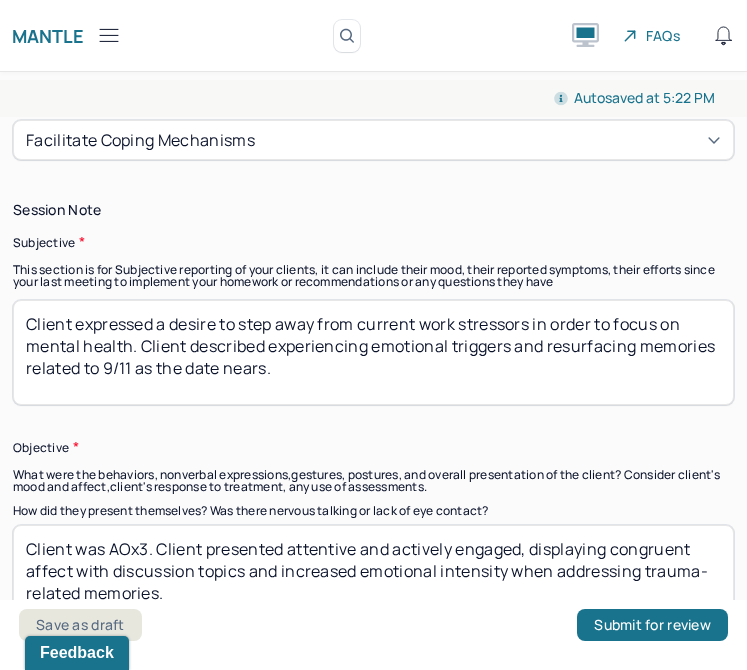 scroll, scrollTop: 1520, scrollLeft: 0, axis: vertical 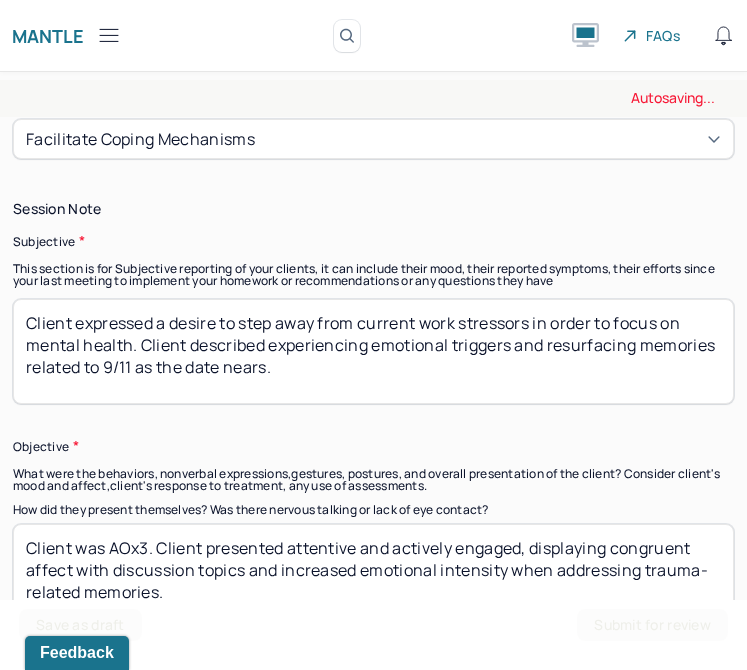 type on "Client demonstrated regulated emotional and behavioral symptoms throughout the session." 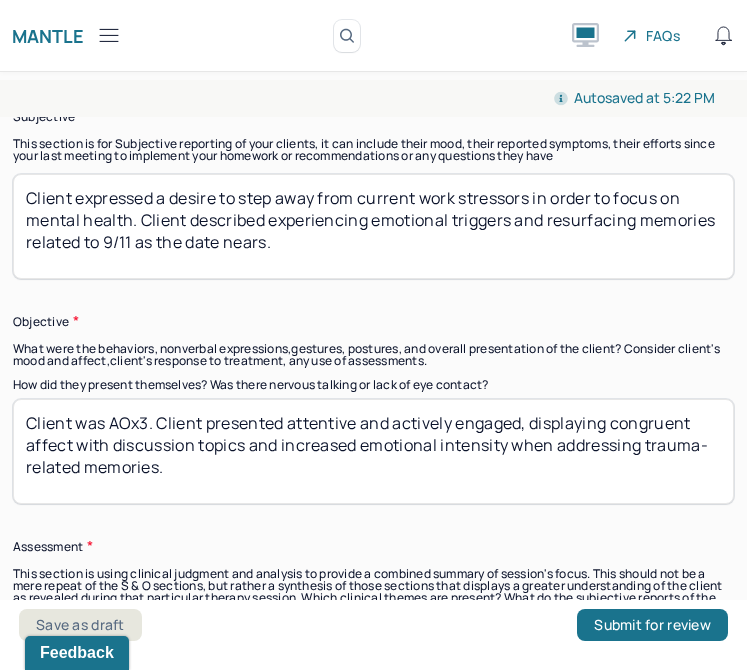 scroll, scrollTop: 1657, scrollLeft: 0, axis: vertical 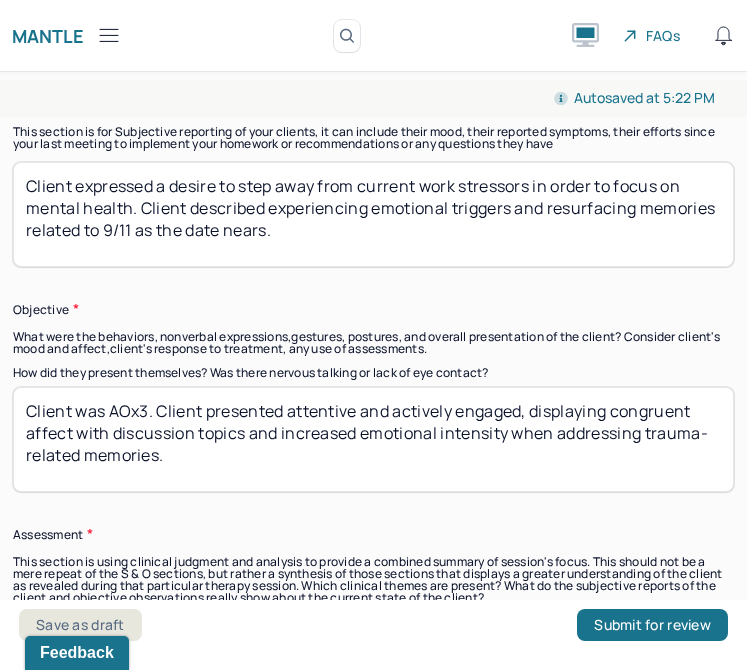 drag, startPoint x: 500, startPoint y: 237, endPoint x: 43, endPoint y: 170, distance: 461.88525 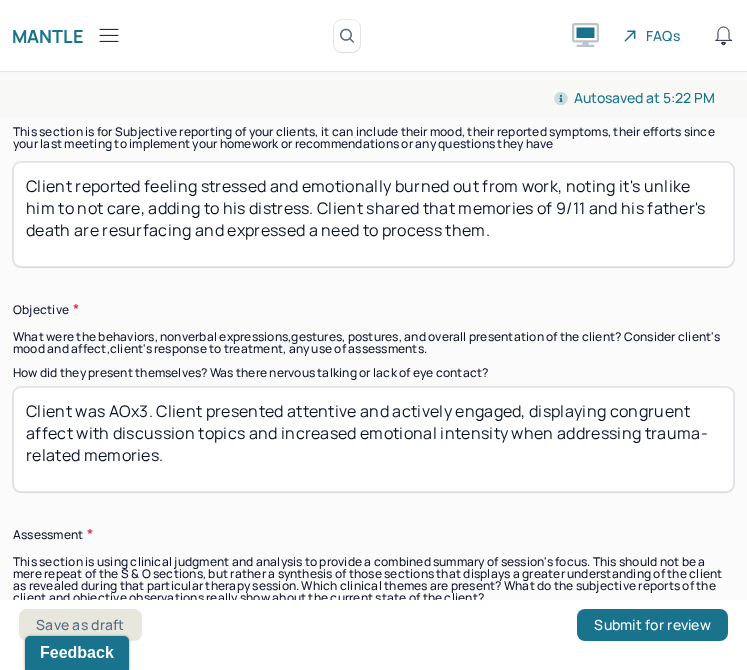 scroll, scrollTop: 1841, scrollLeft: 0, axis: vertical 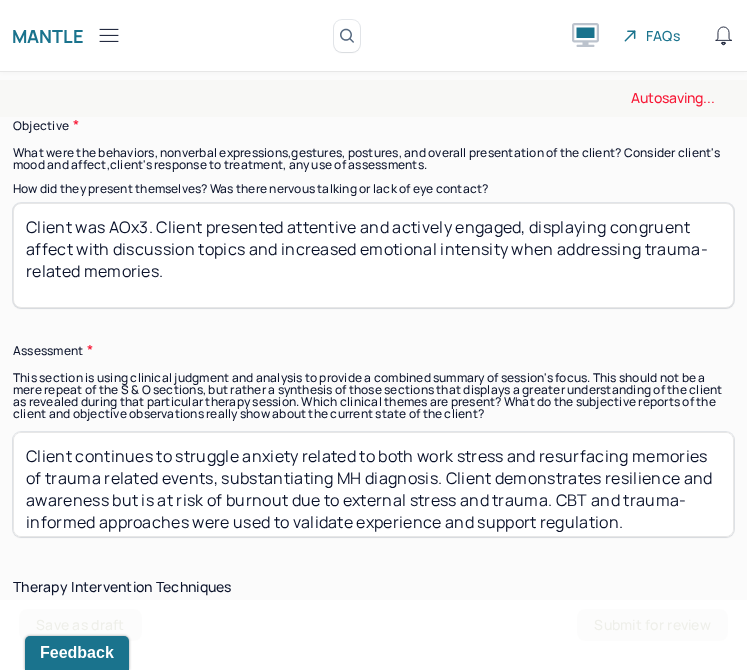 type on "Client reported feeling stressed and emotionally burned out from work, noting it's unlike him to not care, adding to his distress. Client shared that memories of 9/11 and his father's death are resurfacing and expressed a need to process them." 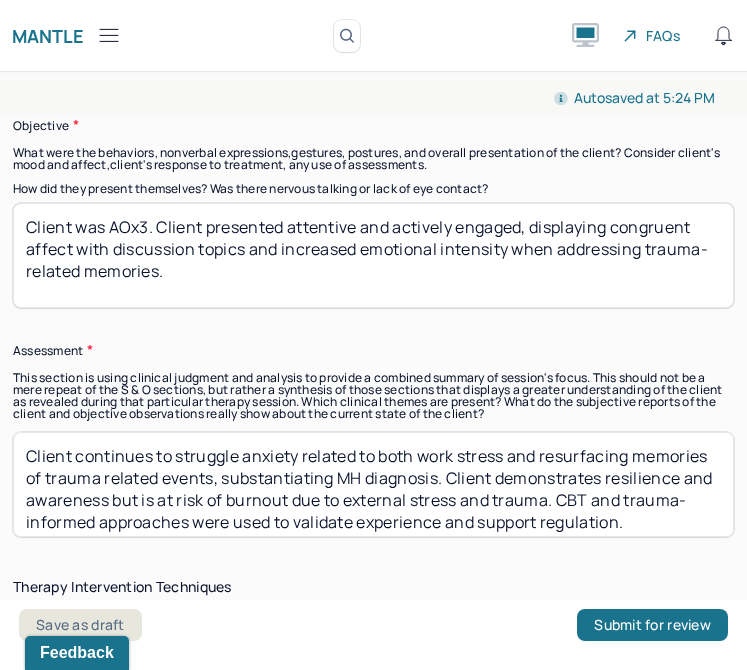 drag, startPoint x: 271, startPoint y: 300, endPoint x: 211, endPoint y: 218, distance: 101.607086 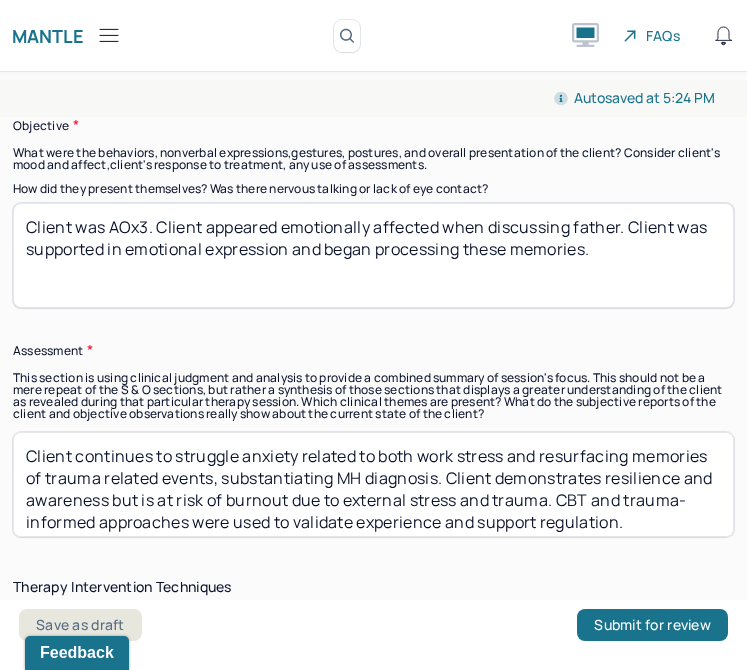 type on "Client was AOx3. Client appeared emotionally affected when discussing father. Client was supported in emotional expression and began processing these memories." 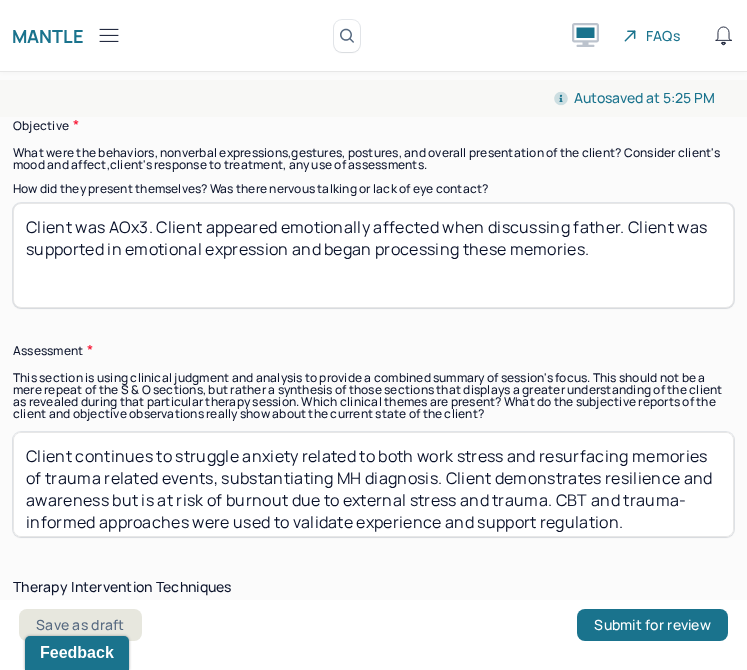 scroll, scrollTop: 31, scrollLeft: 0, axis: vertical 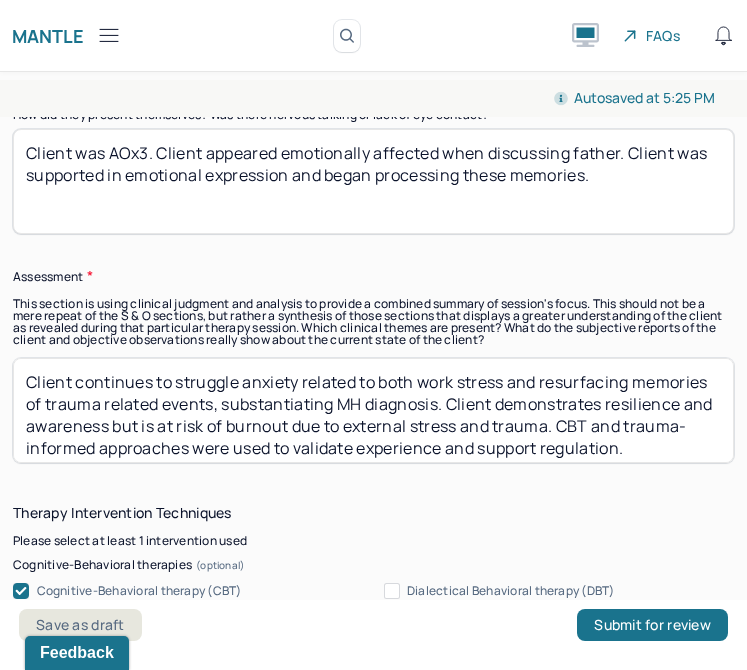 drag, startPoint x: 209, startPoint y: 451, endPoint x: 0, endPoint y: 250, distance: 289.96896 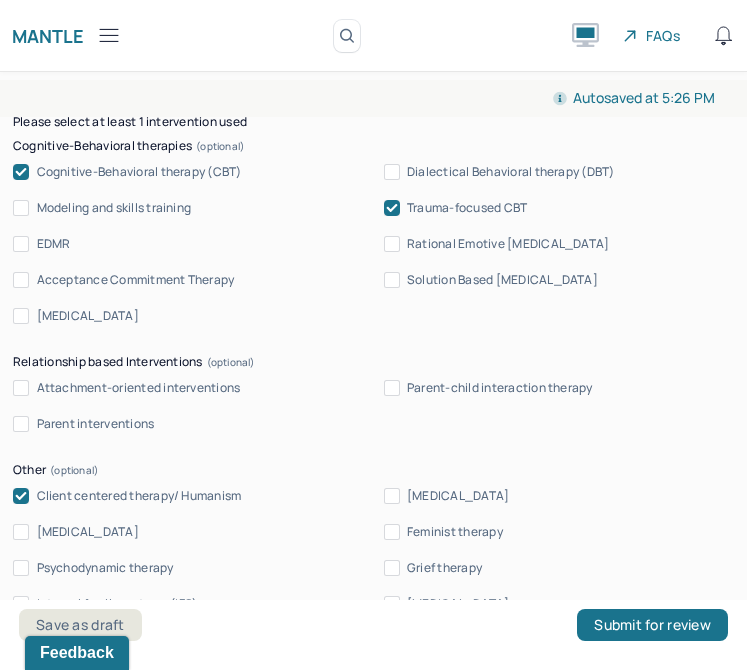 scroll, scrollTop: 2360, scrollLeft: 0, axis: vertical 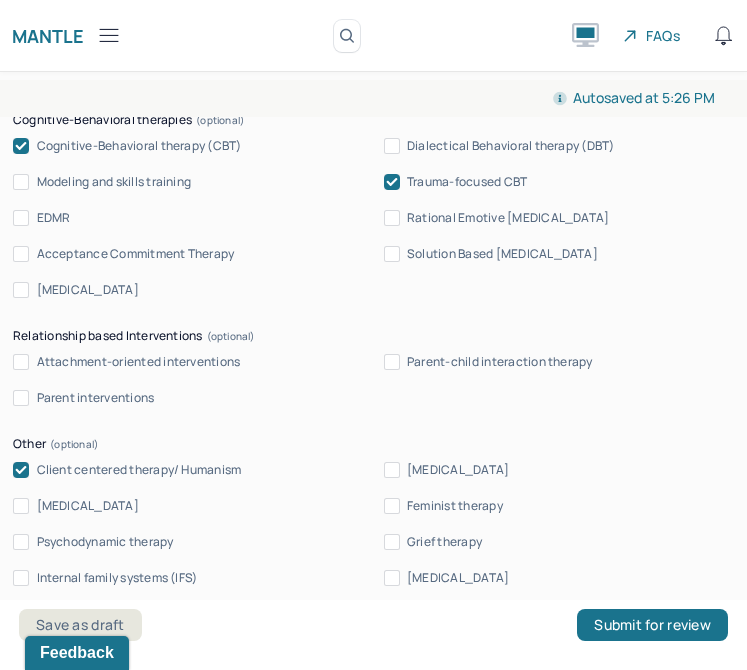 type on "Clients symptoms of stress, anxiety, and resurfacing memories substantiate current MH diagnosis. Supportive reflection, emotional validation, and guided processing were utilized to help the client explore and express underlying feelings. Grounding techniques were practice and [MEDICAL_DATA] was given." 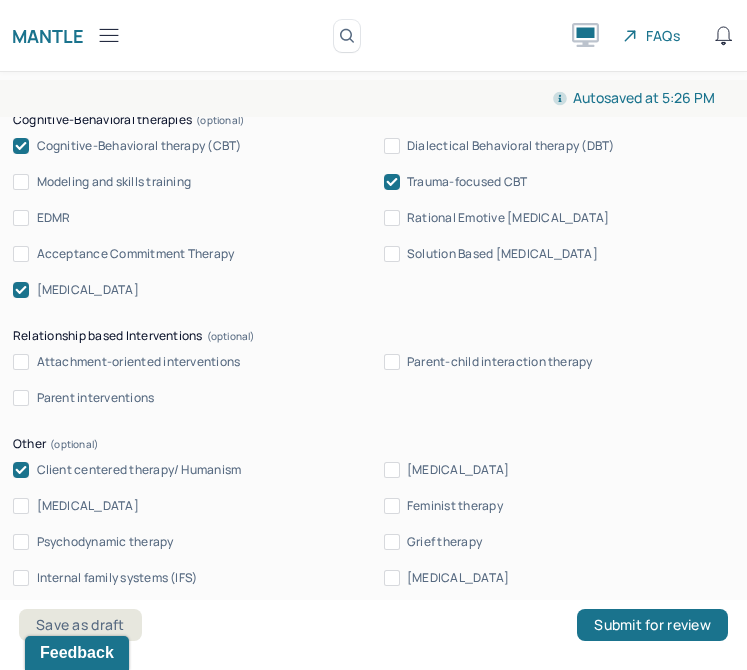 click on "Cognitive-Behavioral therapy (CBT)" at bounding box center [139, 146] 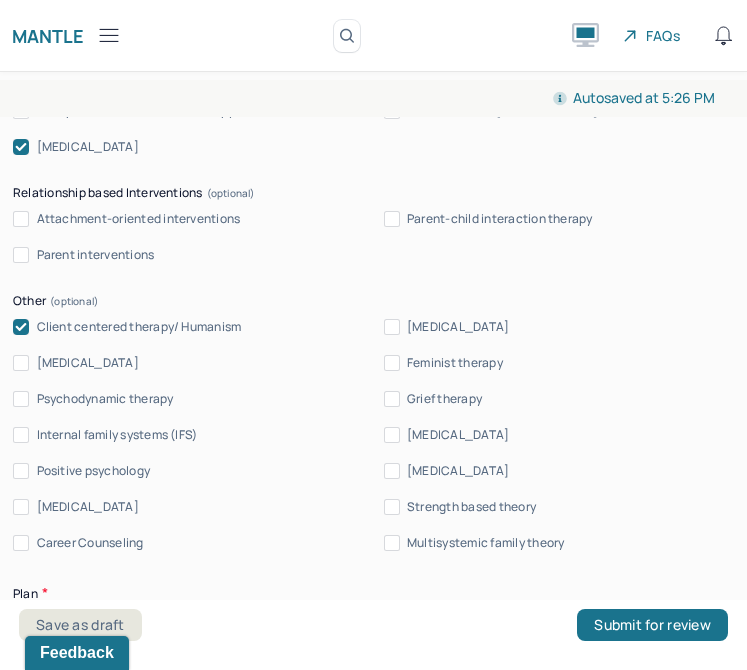 scroll, scrollTop: 2505, scrollLeft: 0, axis: vertical 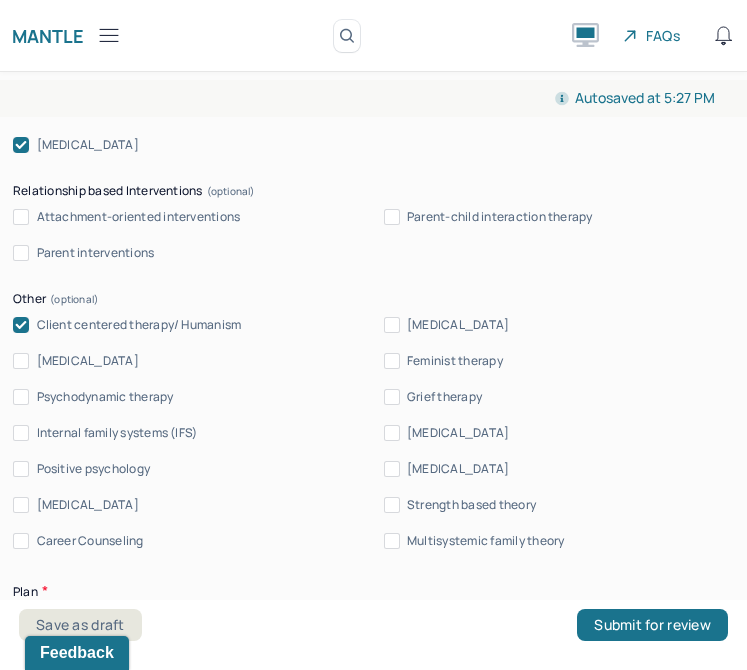 click on "[MEDICAL_DATA]" at bounding box center (458, 469) 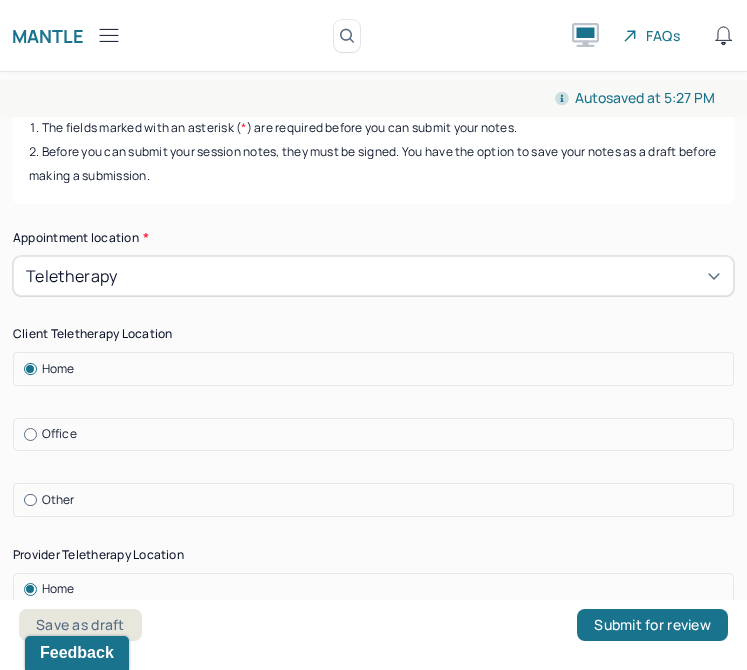 scroll, scrollTop: 0, scrollLeft: 0, axis: both 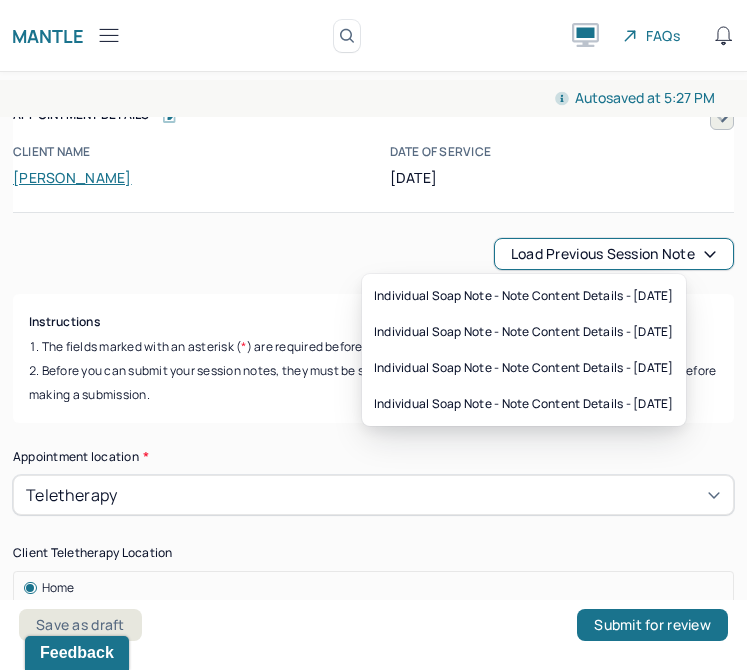 click 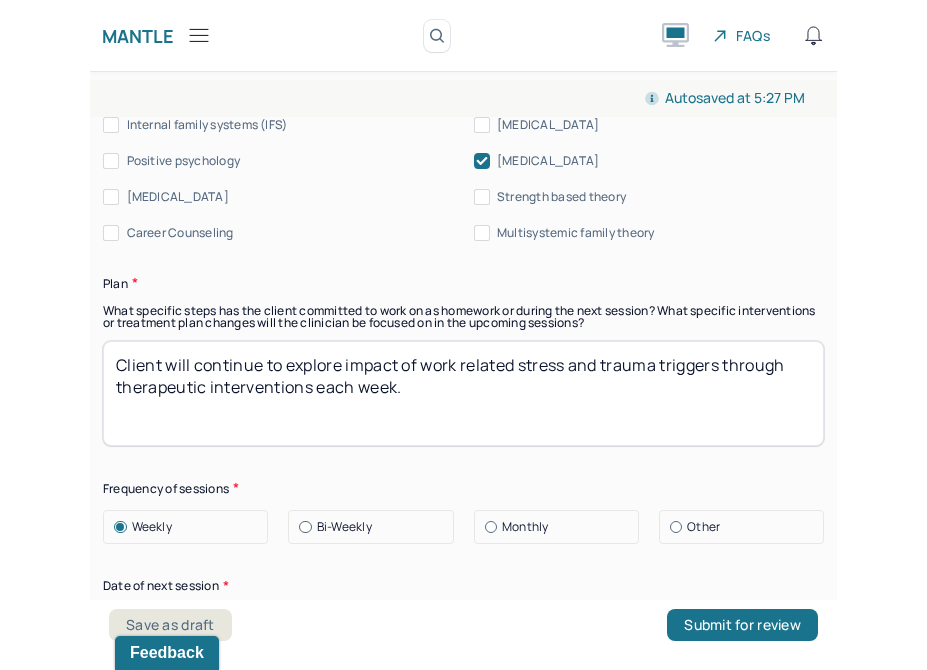 scroll, scrollTop: 2905, scrollLeft: 0, axis: vertical 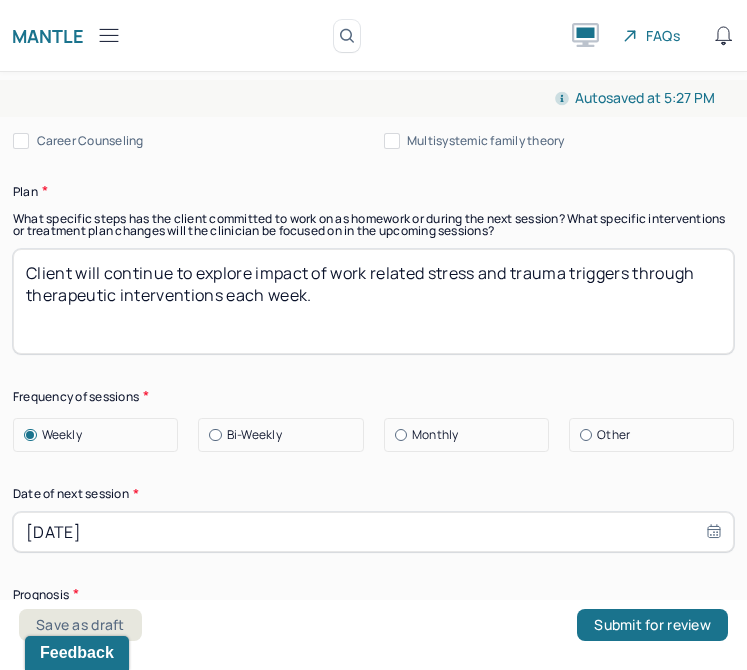 click on "Client will continue to explore impact of work related stress and trauma triggers through therapeutic interventions each week." at bounding box center [373, 301] 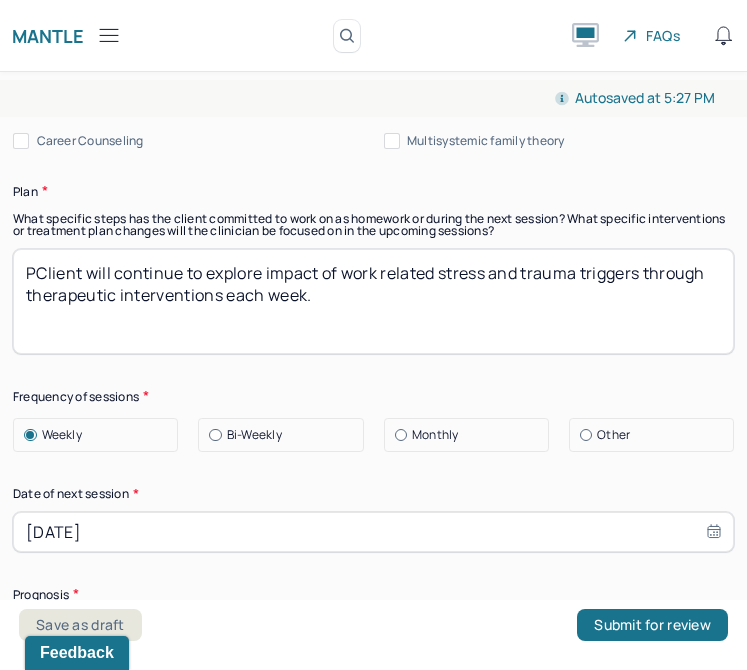 type on "Client will continue to explore impact of work related stress and trauma triggers through therapeutic interventions each week." 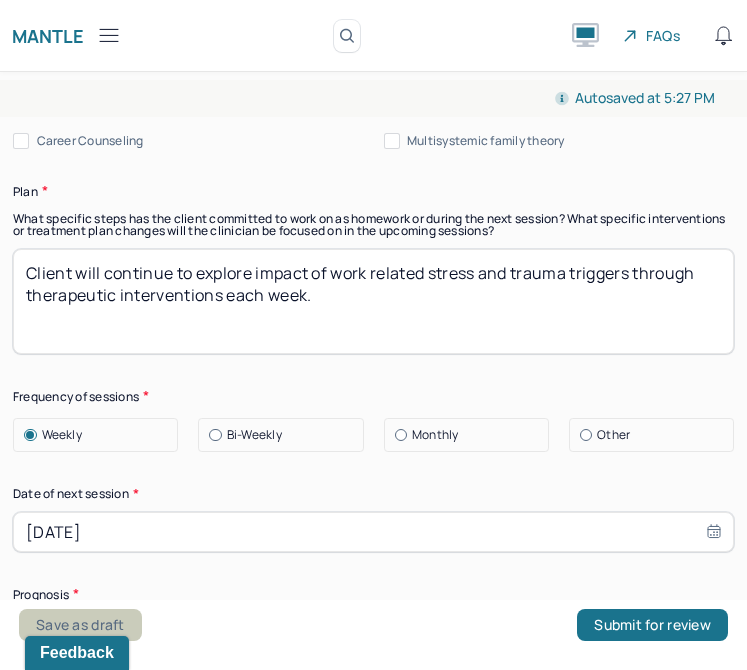 click on "Save as draft" at bounding box center (80, 625) 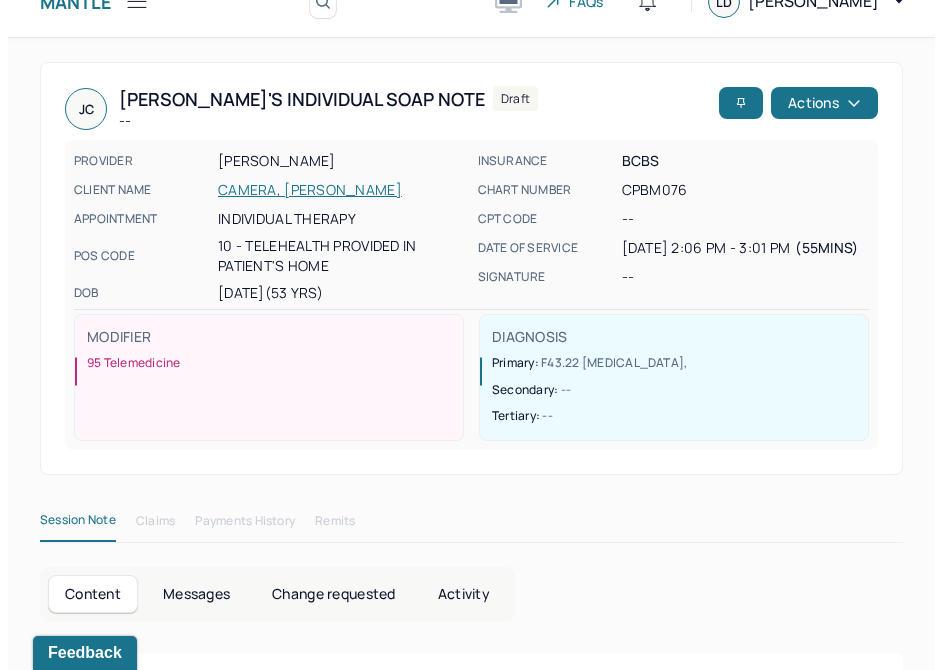 scroll, scrollTop: 35, scrollLeft: 0, axis: vertical 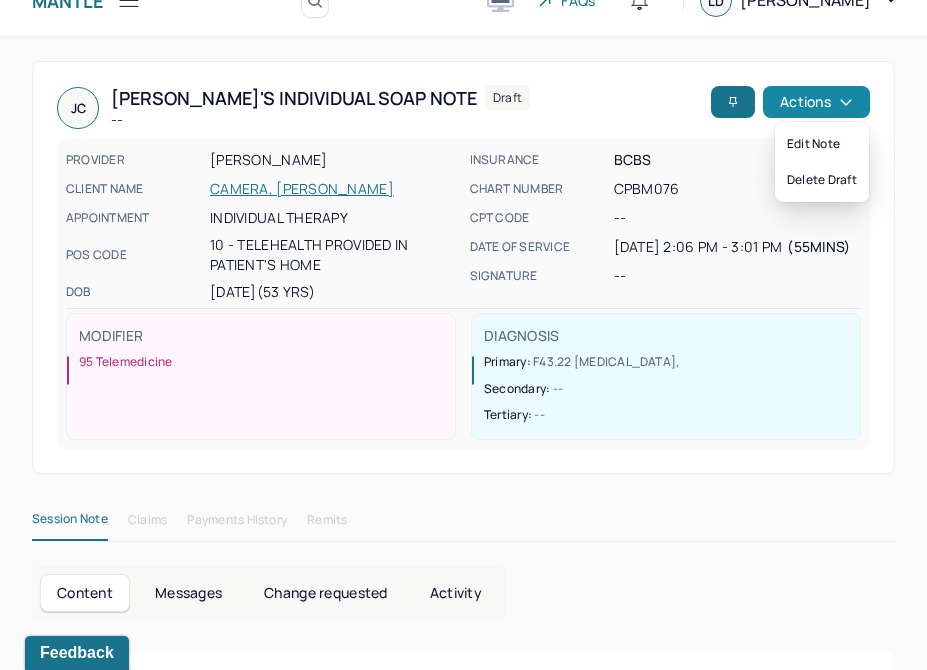 click 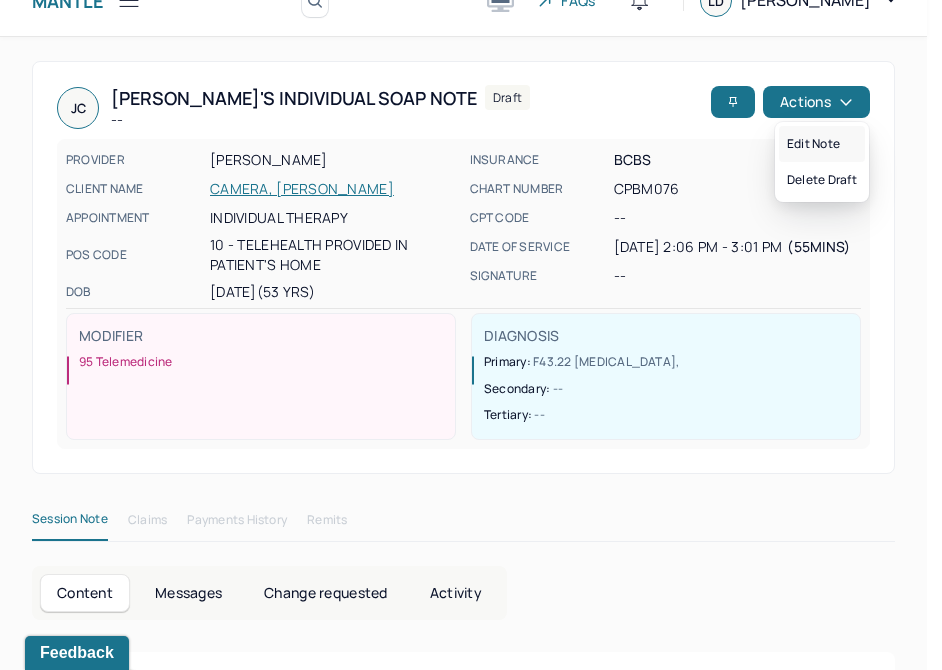 click on "Edit note" at bounding box center [822, 144] 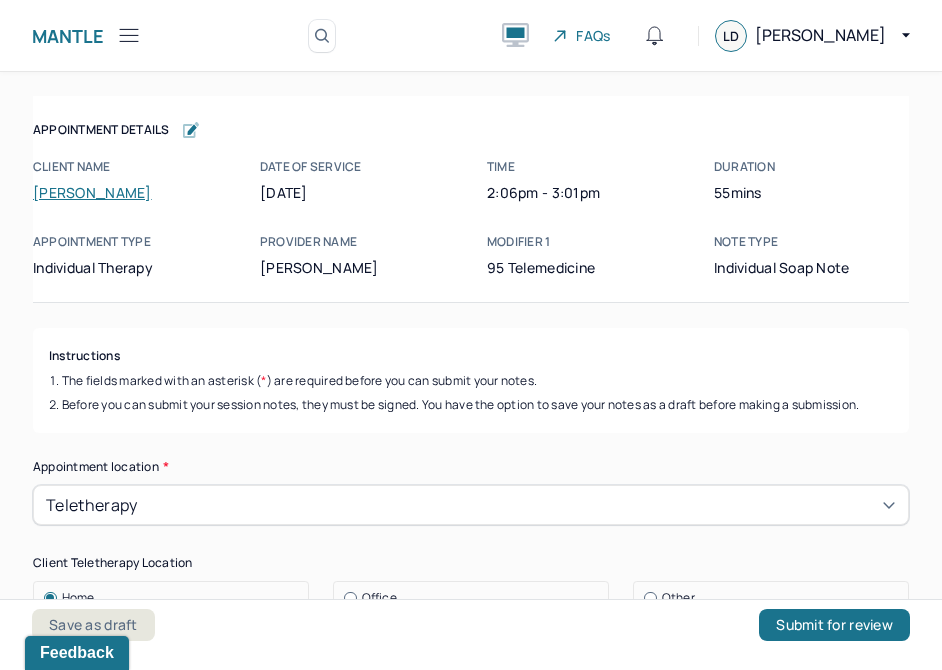 scroll, scrollTop: 0, scrollLeft: 0, axis: both 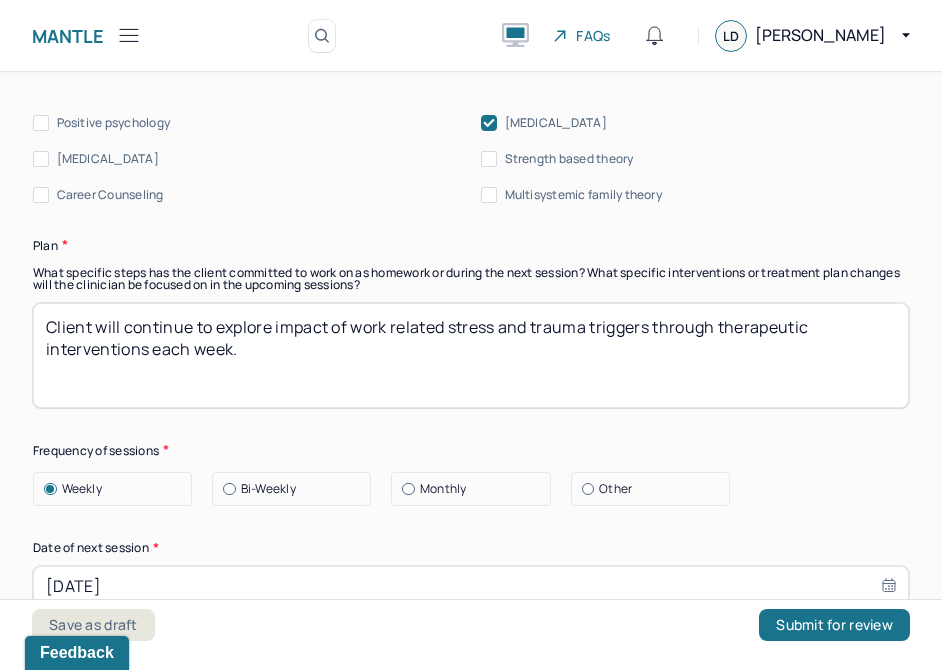 drag, startPoint x: 238, startPoint y: 359, endPoint x: 32, endPoint y: 318, distance: 210.04047 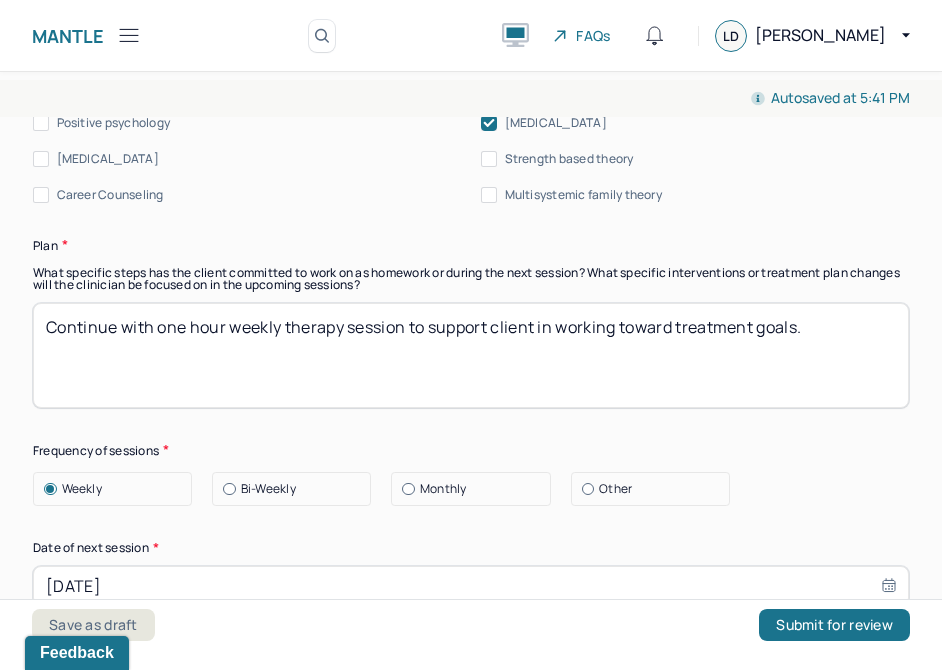 drag, startPoint x: 446, startPoint y: 328, endPoint x: 456, endPoint y: 325, distance: 10.440307 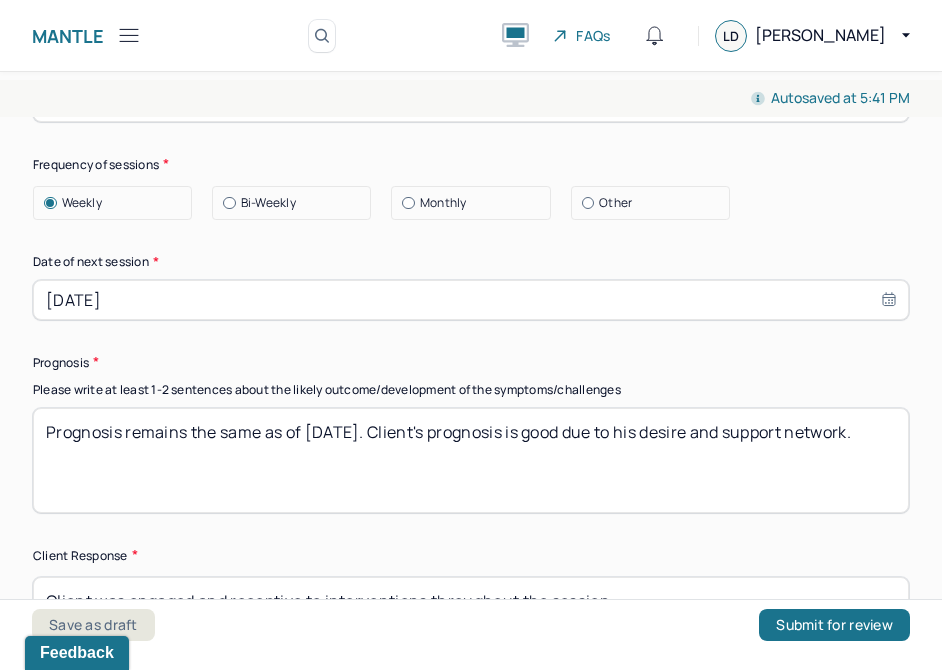 scroll, scrollTop: 2942, scrollLeft: 0, axis: vertical 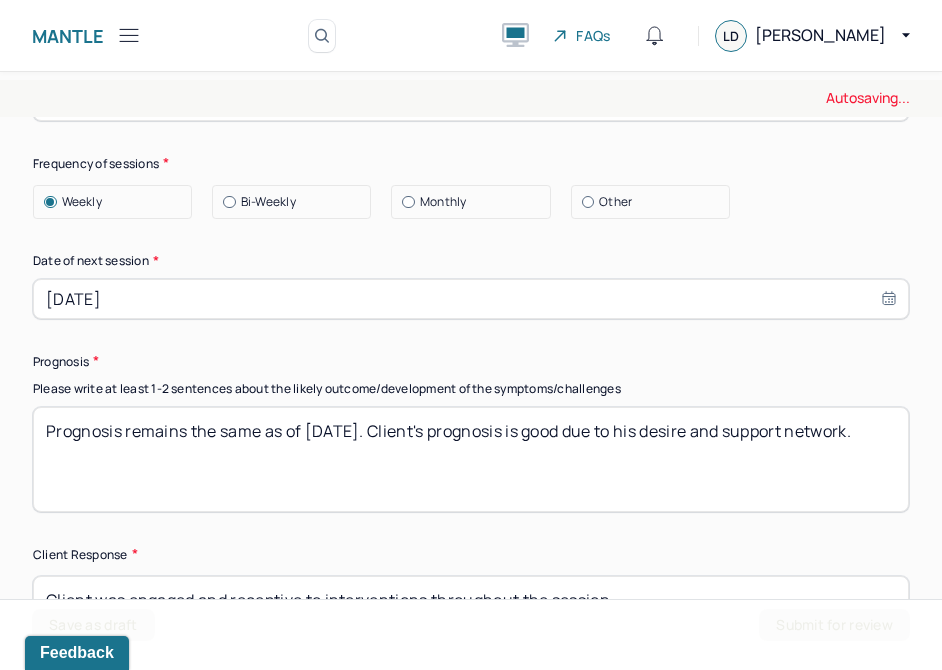 type on "Continue with one hour weekly therapy session for support in working toward treatment goals." 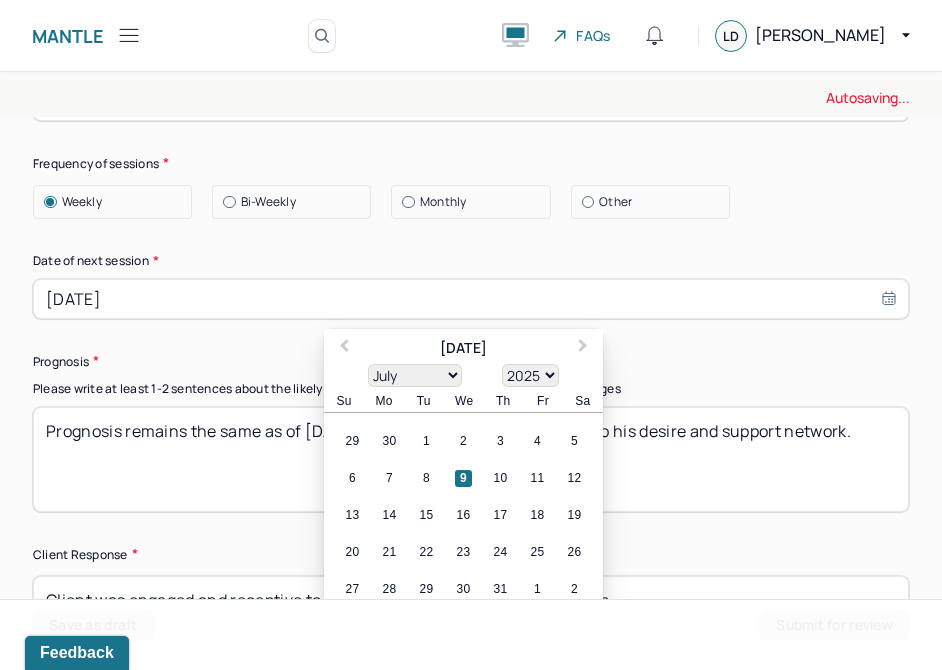 click on "[DATE]" at bounding box center [471, 299] 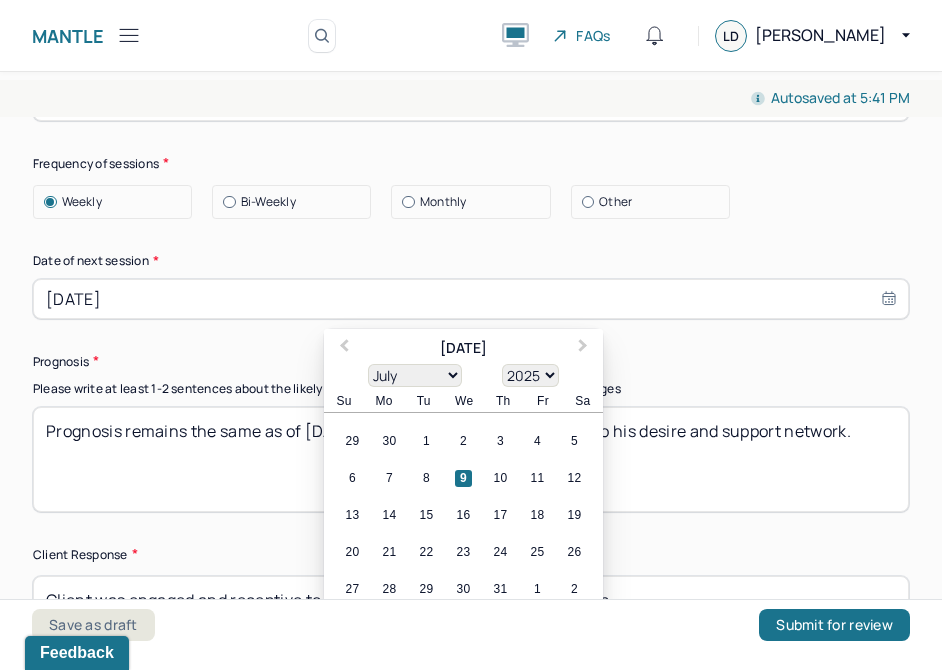 click on "Monthly" at bounding box center [475, 202] 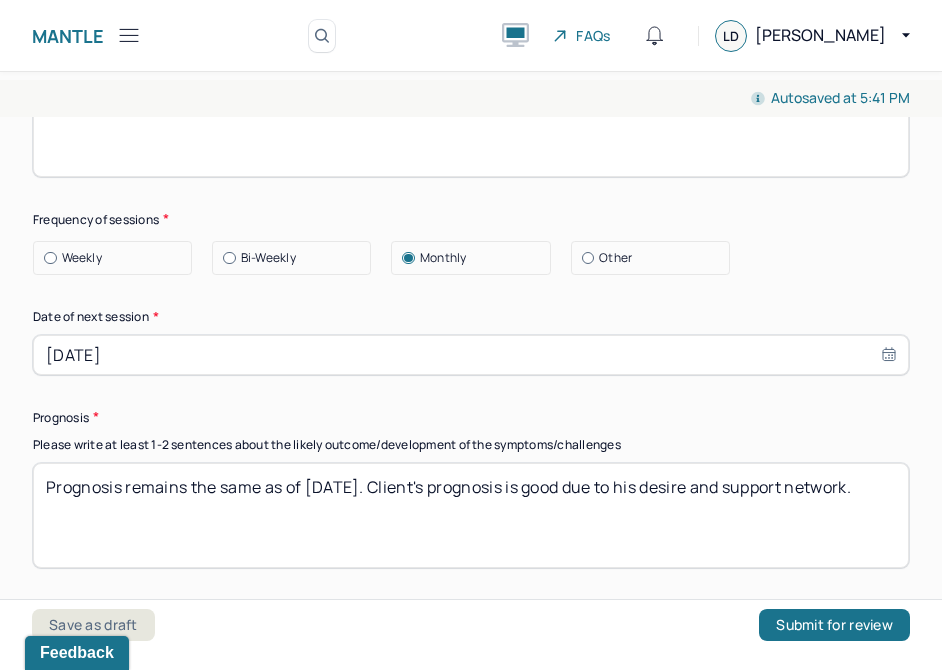 scroll, scrollTop: 2879, scrollLeft: 0, axis: vertical 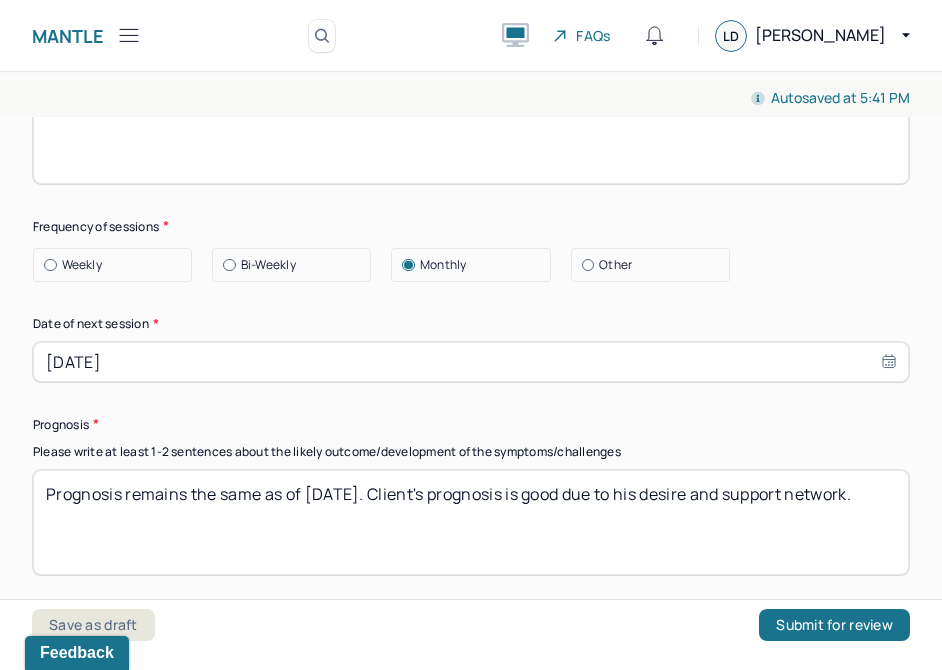 click on "Weekly" at bounding box center (117, 265) 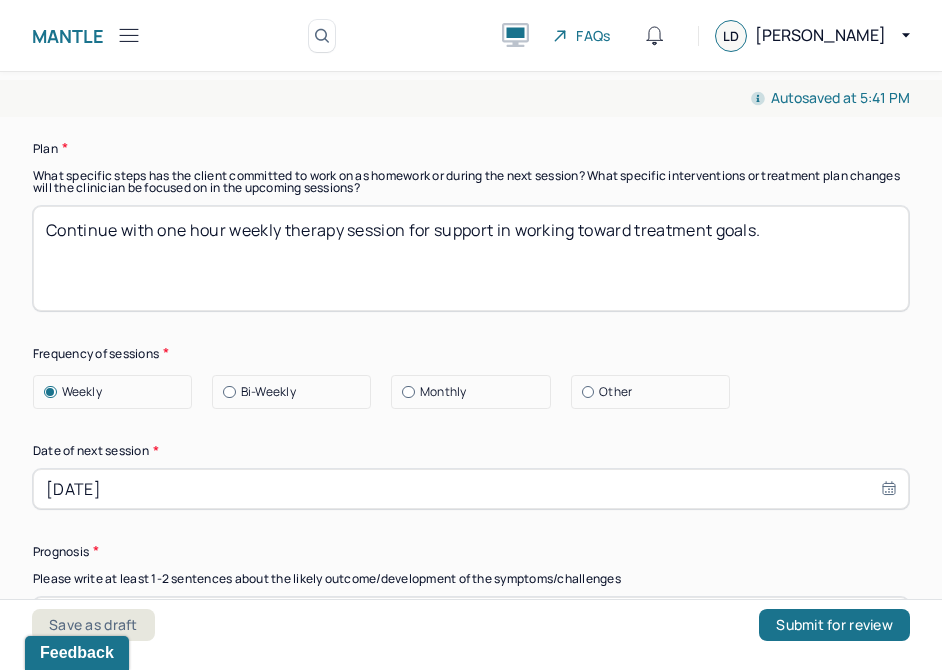 scroll, scrollTop: 2748, scrollLeft: 0, axis: vertical 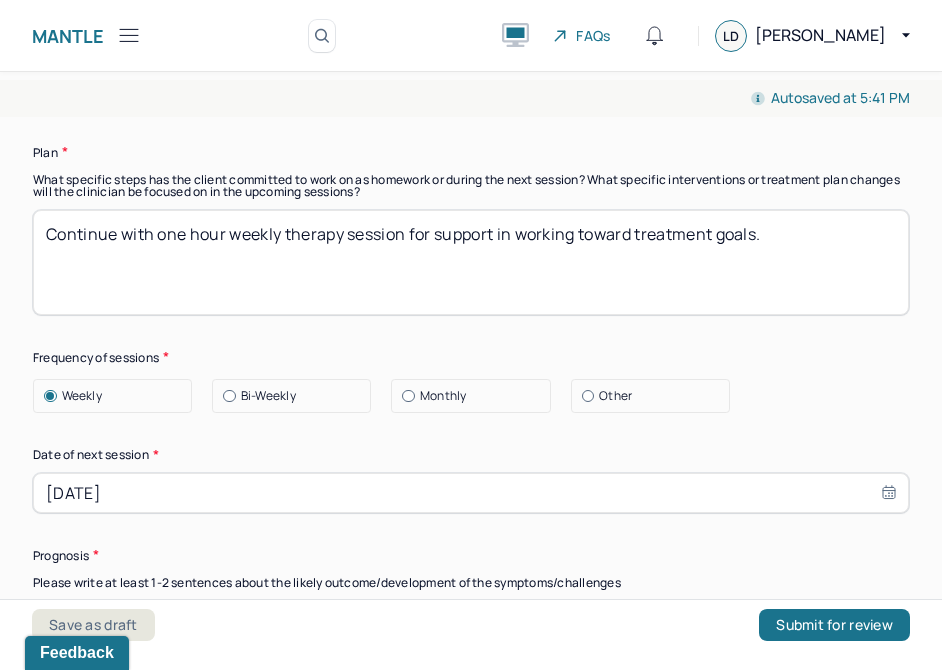 click on "Autosaved at 5:41 PM Appointment Details     Client name [PERSON_NAME] Camera Date of service [DATE] Time 2:06pm - 3:01pm Duration 55mins Appointment type individual therapy Provider name [PERSON_NAME] Modifier 1 95 Telemedicine Note type Individual soap note Appointment Details     Client name [PERSON_NAME] Camera Date of service [DATE] Time 2:06pm - 3:01pm Duration 55mins Appointment type individual therapy Provider name [PERSON_NAME] Modifier 1 95 Telemedicine Note type Individual soap note   Load previous session note   Instructions The fields marked with an asterisk ( * ) are required before you can submit your notes. Before you can submit your session notes, they must be signed. You have the option to save your notes as a draft before making a submission. Appointment location * Teletherapy Client Teletherapy Location Home Office Other Provider Teletherapy Location Home Office Other Consent was received for the teletherapy session The teletherapy session was conducted via video Primary diagnosis * (optional) * * *" at bounding box center (471, 367) 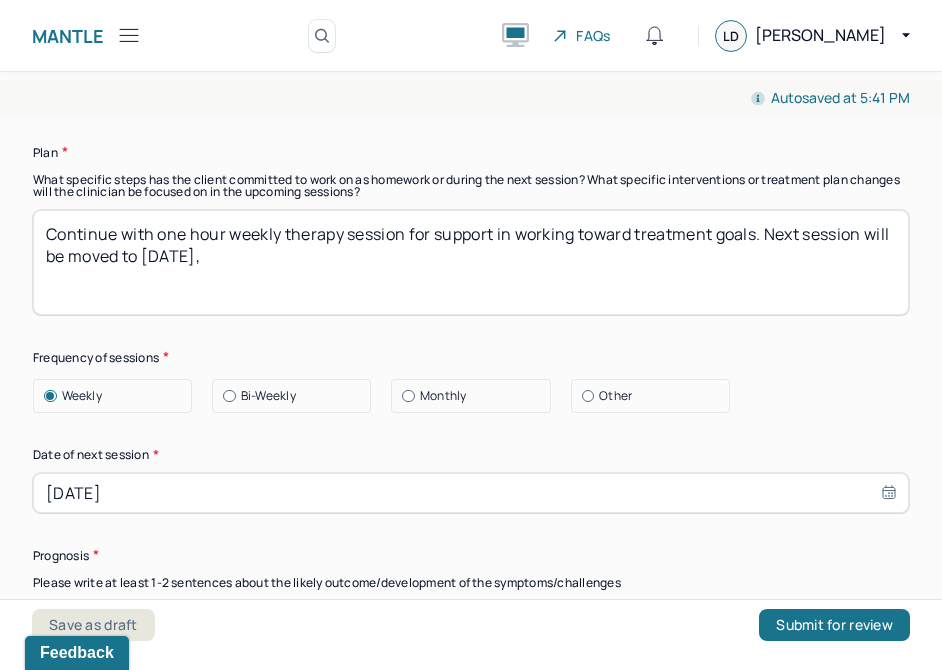 type on "Continue with one hour weekly therapy session for support in working toward treatment goals. Next session will be moved to [DATE]," 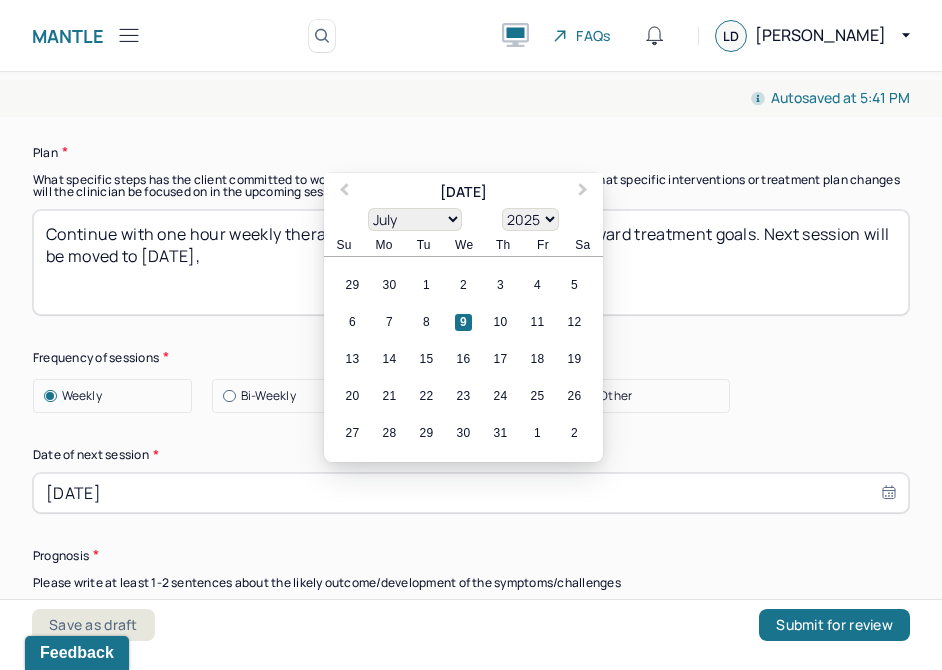 click on "[DATE]" at bounding box center (471, 493) 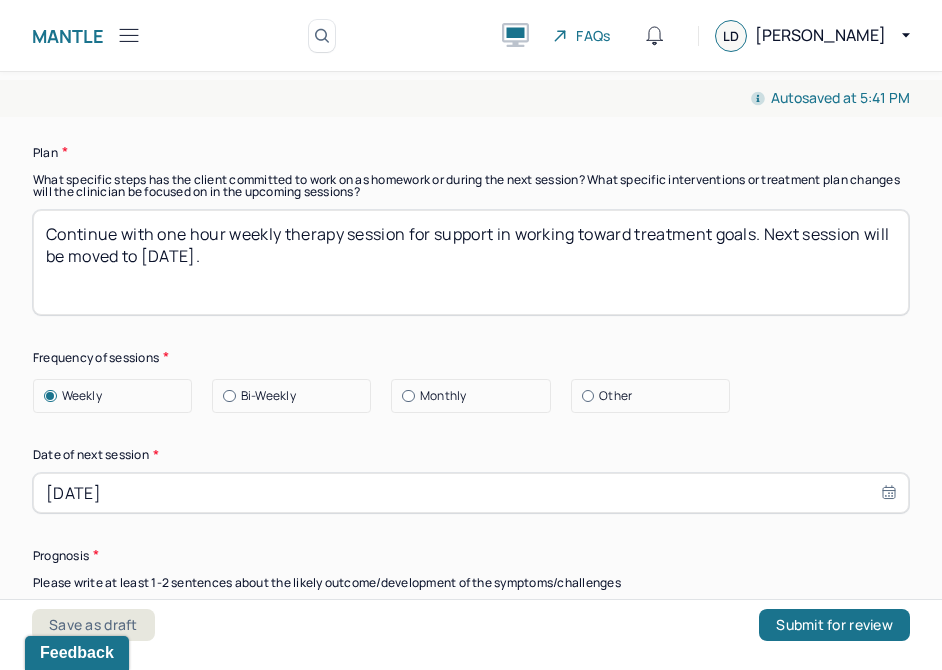 type on "Continue with one hour weekly therapy session for support in working toward treatment goals. Next session will be moved to [DATE]." 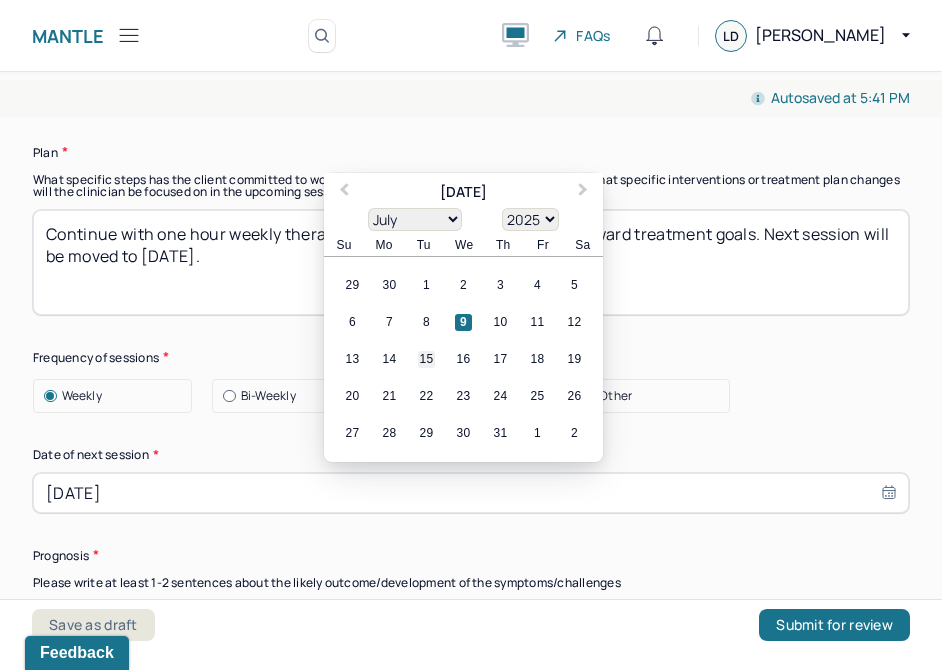 click on "15" at bounding box center (426, 359) 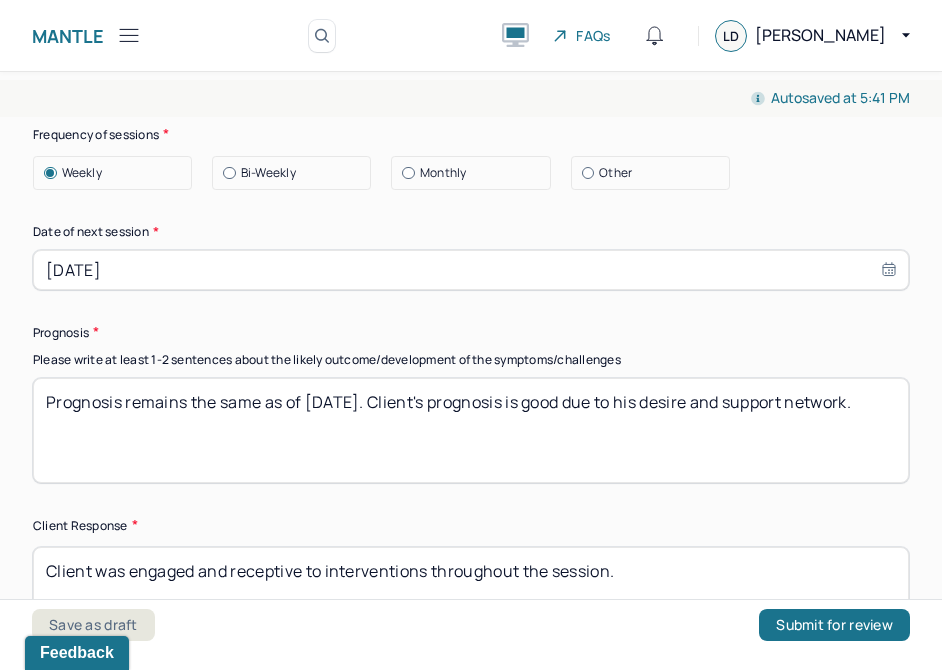 scroll, scrollTop: 2973, scrollLeft: 0, axis: vertical 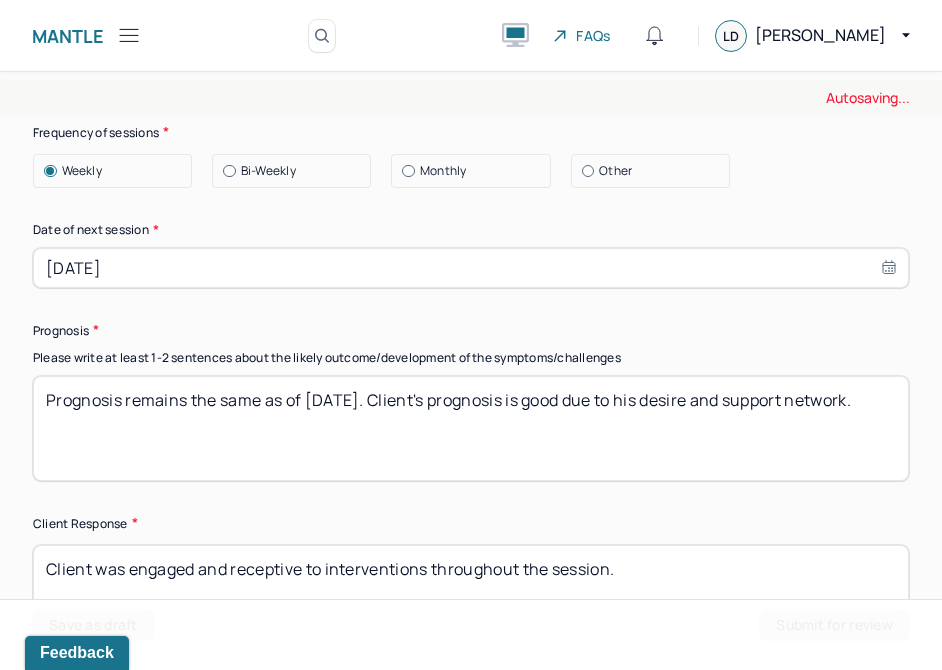 click on "Prognosis remains the same as of [DATE]. Client's prognosis is good due to his desire and support network." at bounding box center [471, 428] 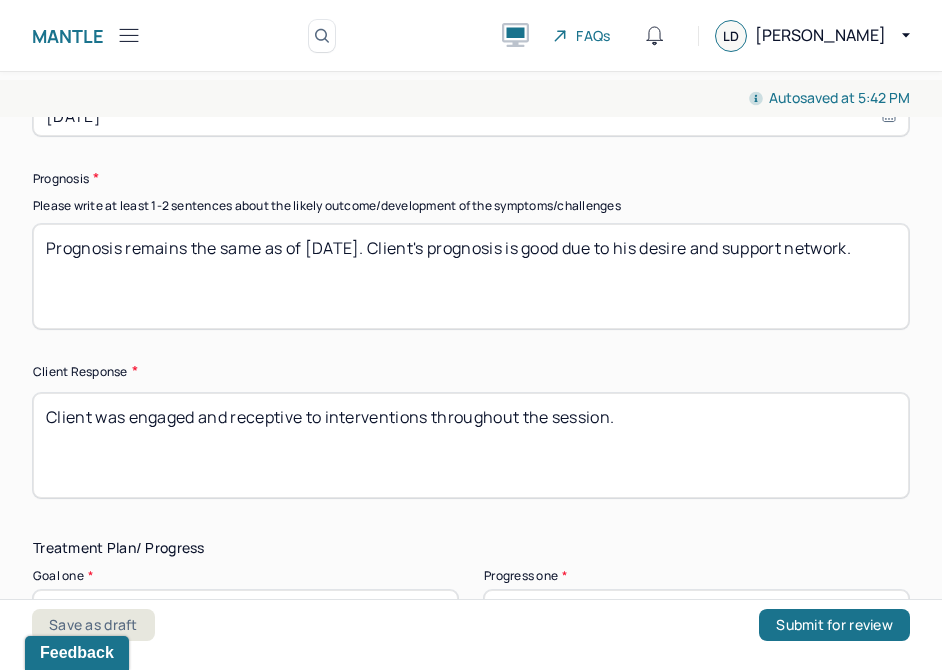 scroll, scrollTop: 3186, scrollLeft: 0, axis: vertical 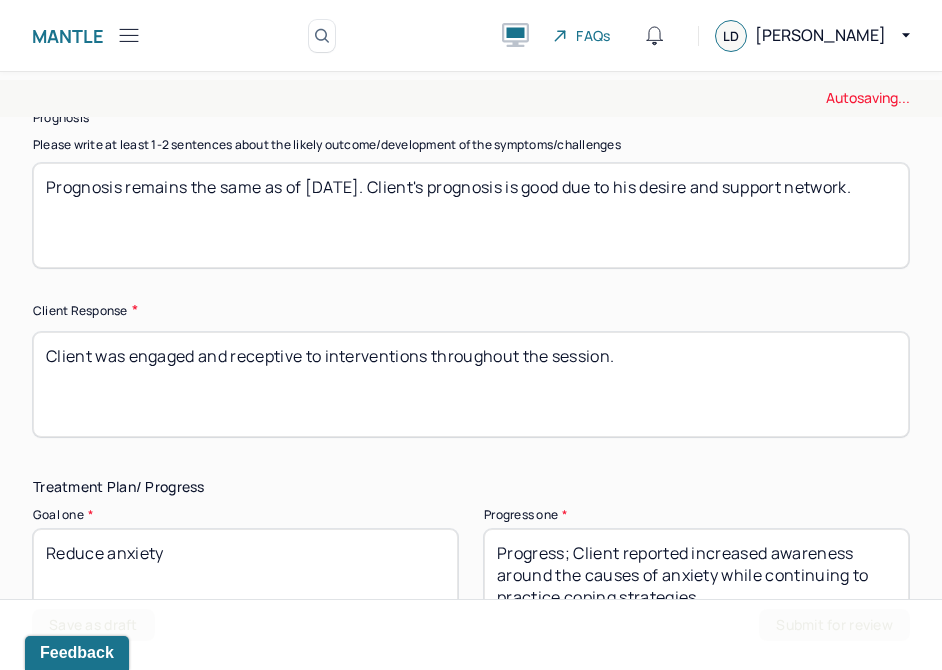 type on "Prognosis remains the same as of [DATE]. Client's prognosis is good due to his desire and support network." 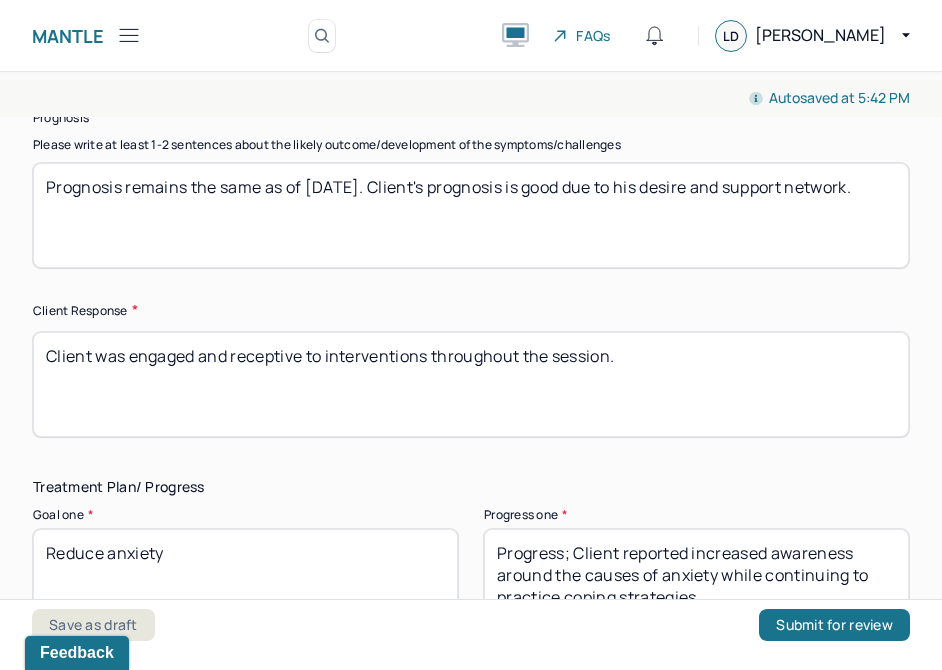 drag, startPoint x: 648, startPoint y: 366, endPoint x: 98, endPoint y: 343, distance: 550.4807 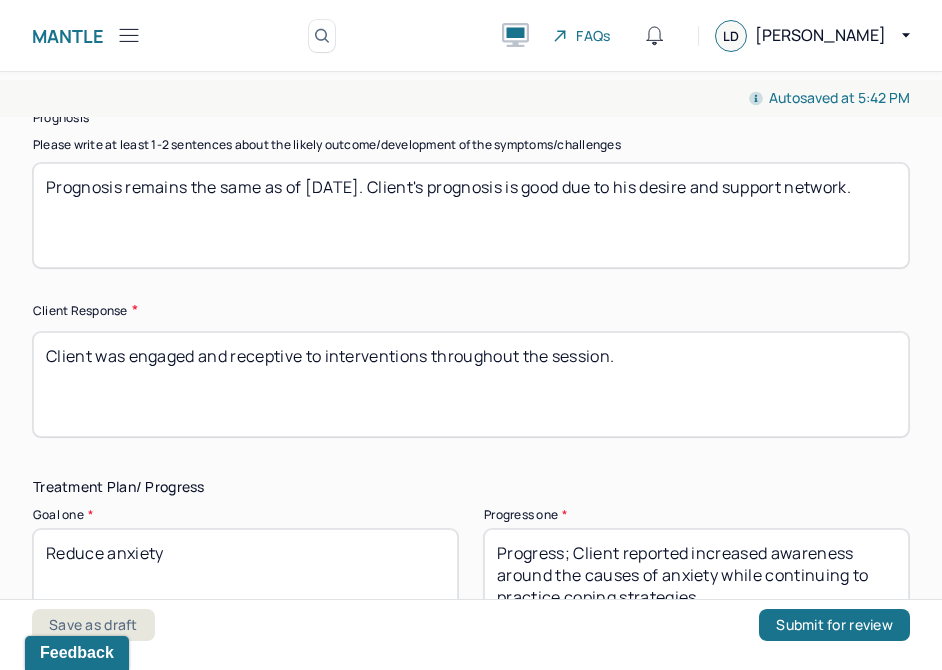 click on "Client was engaged and receptive to interventions throughout the session." at bounding box center [471, 384] 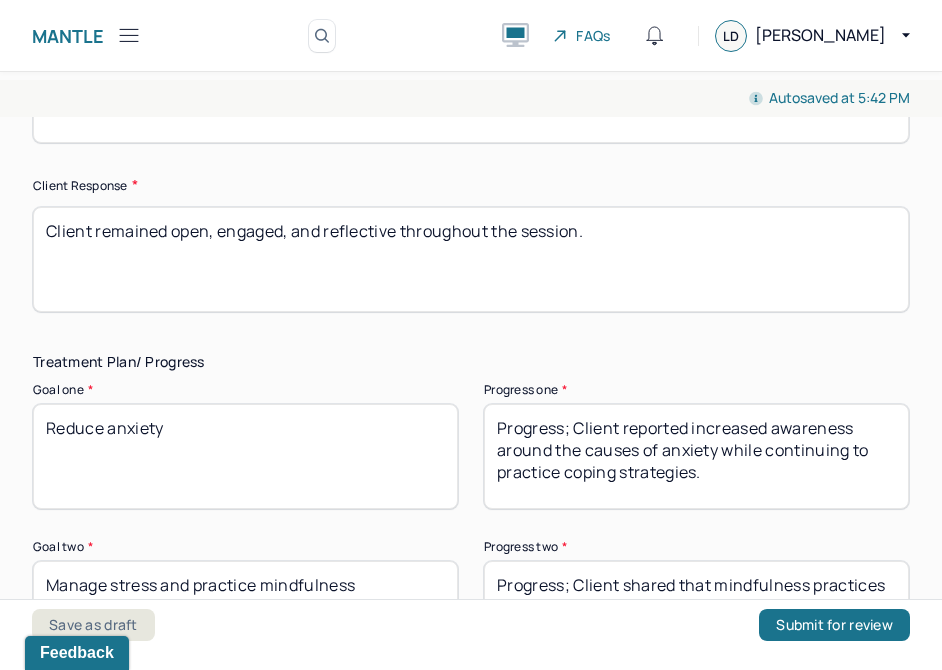 scroll, scrollTop: 3321, scrollLeft: 0, axis: vertical 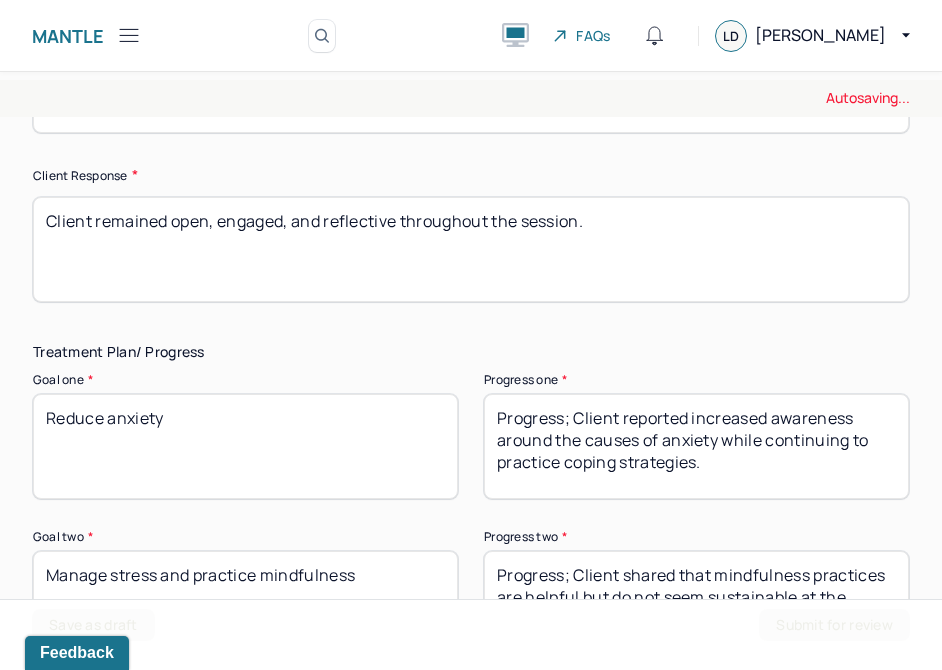 type on "Client remained open, engaged, and reflective throughout the session." 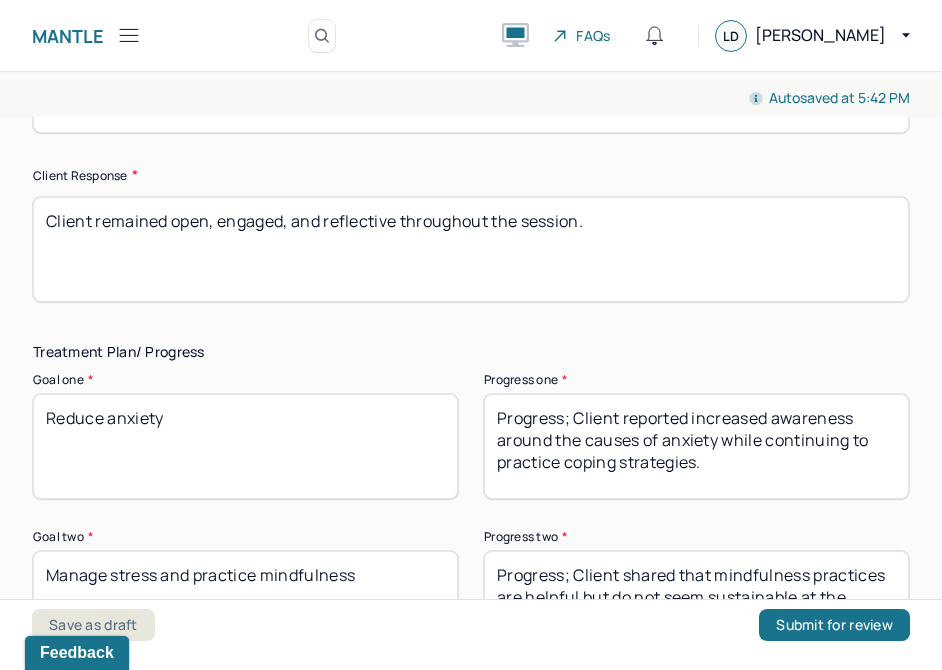 drag, startPoint x: 721, startPoint y: 478, endPoint x: 616, endPoint y: 416, distance: 121.93851 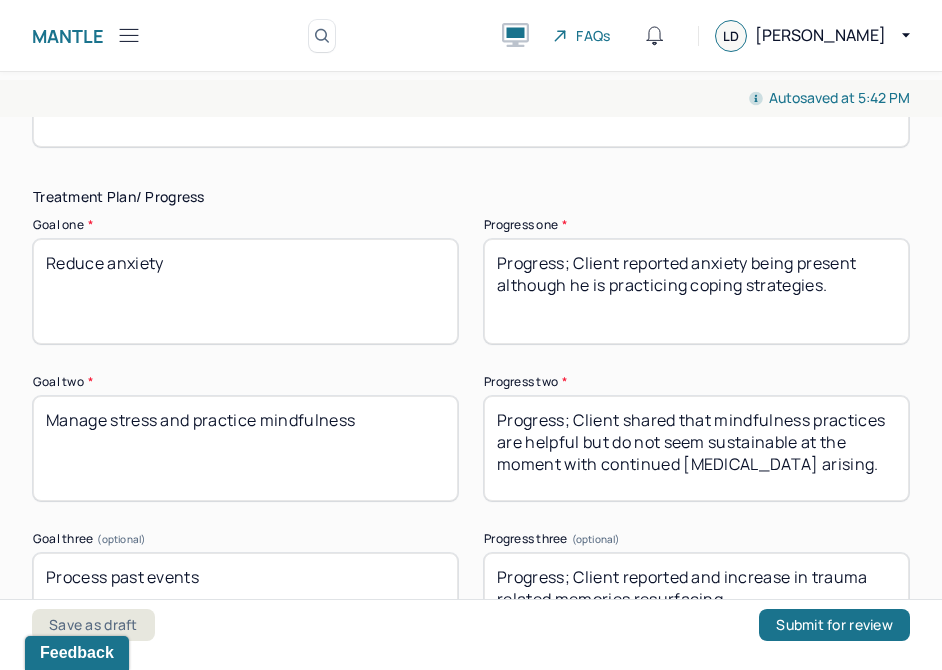 scroll, scrollTop: 3481, scrollLeft: 0, axis: vertical 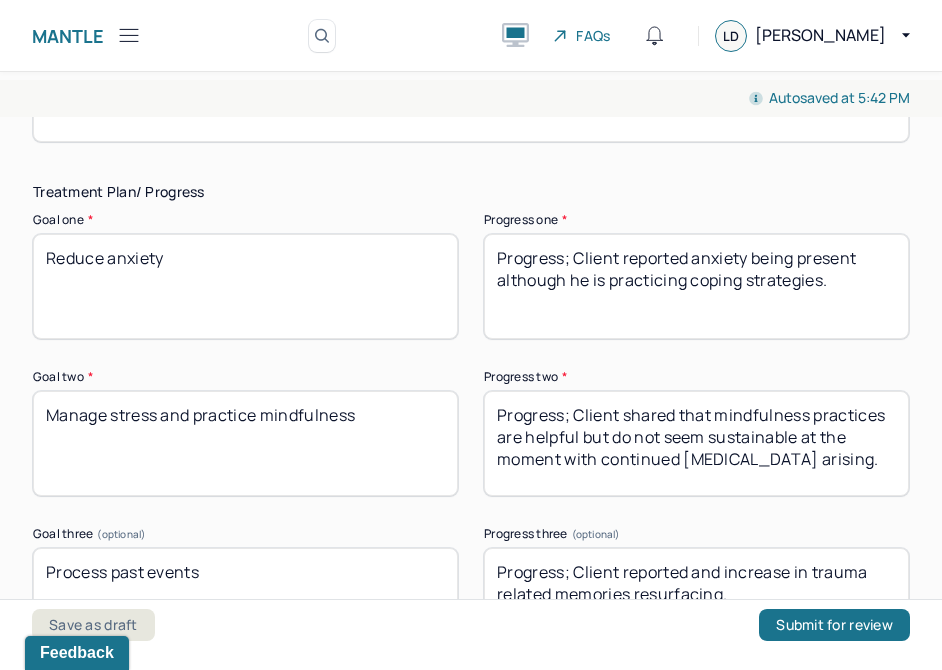 type on "Progress; Client reported anxiety being present although he is practicing coping strategies." 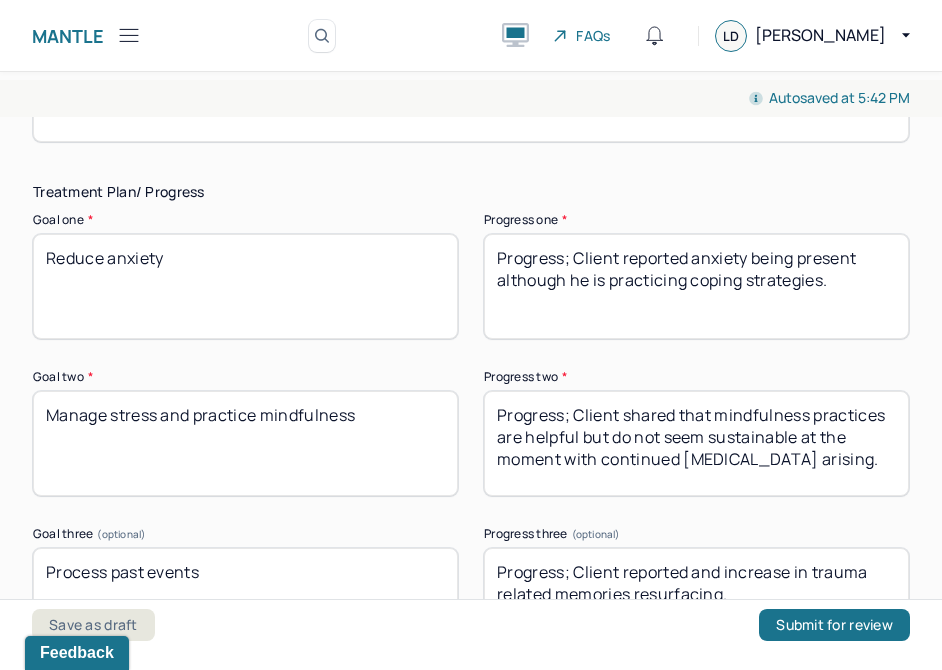 drag, startPoint x: 853, startPoint y: 477, endPoint x: 618, endPoint y: 420, distance: 241.81398 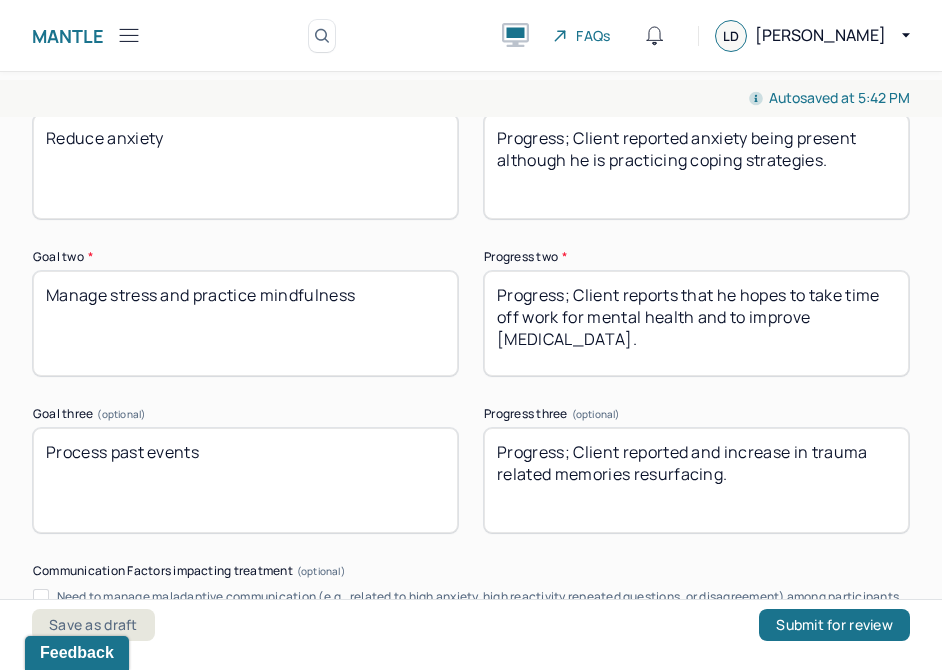 scroll, scrollTop: 3605, scrollLeft: 0, axis: vertical 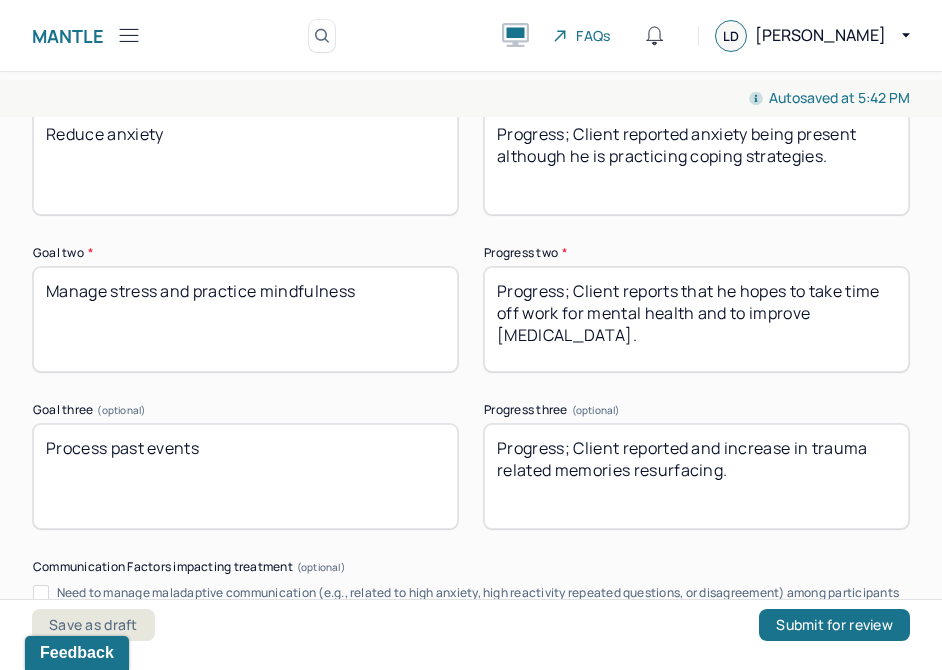 type on "Progress; Client reports that he hopes to take time off work for mental health and to improve [MEDICAL_DATA]." 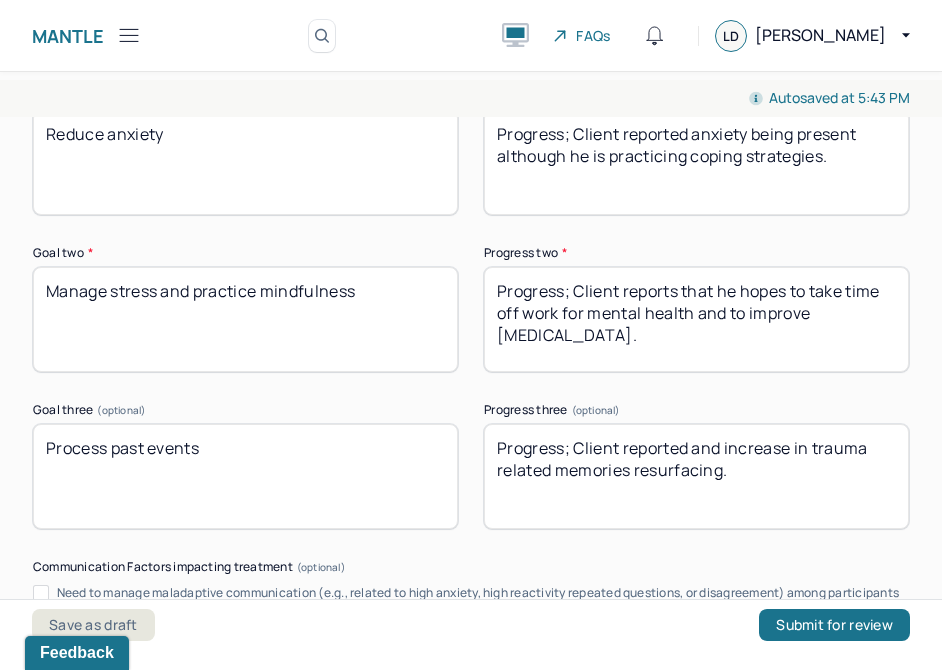 drag, startPoint x: 746, startPoint y: 480, endPoint x: 621, endPoint y: 452, distance: 128.09763 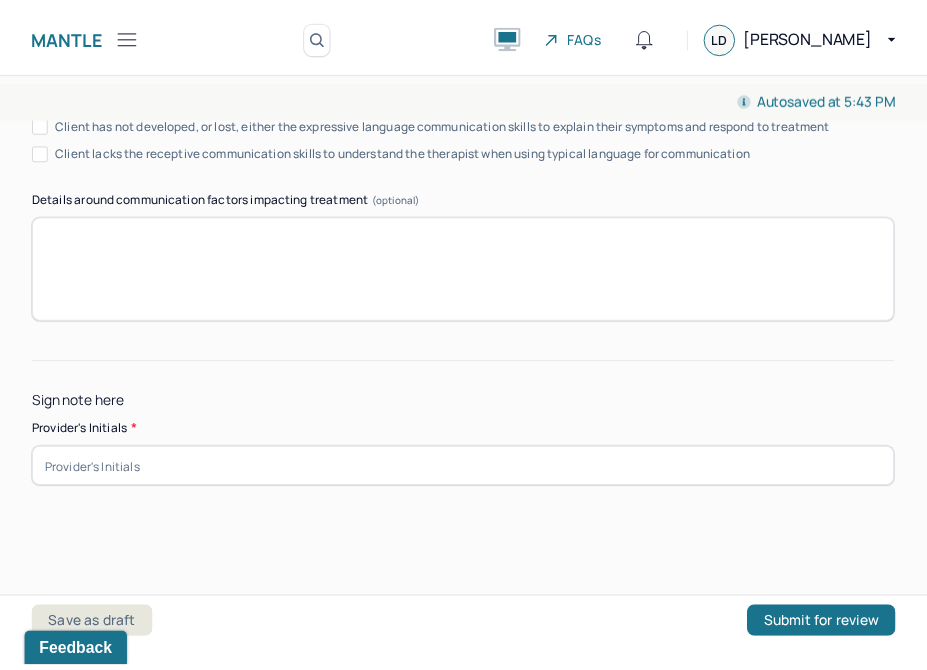 scroll, scrollTop: 4190, scrollLeft: 0, axis: vertical 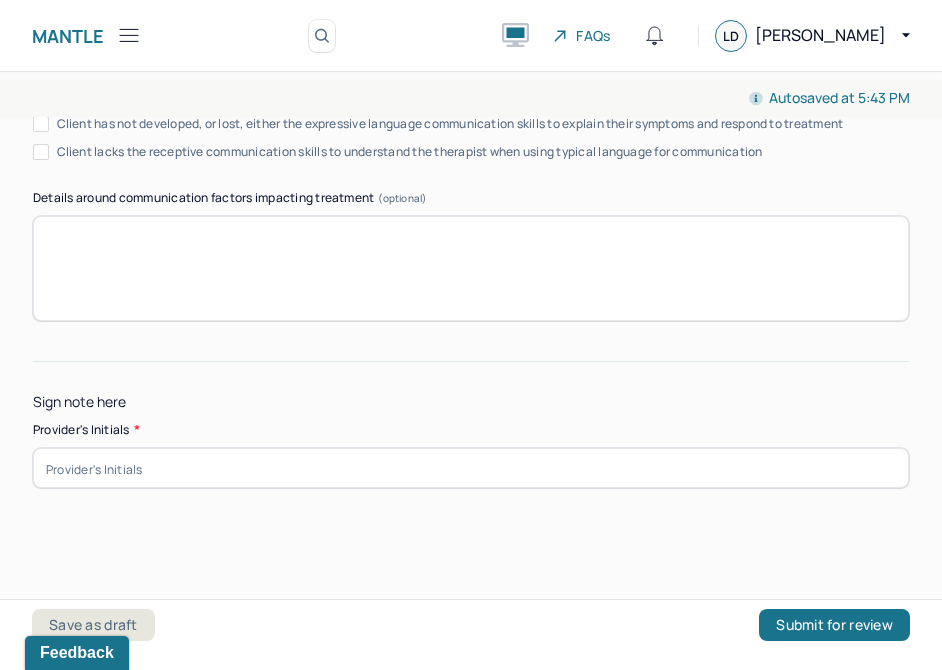 type on "Progress; Client opened up in session [DATE] about past events in which memories are resurfacing." 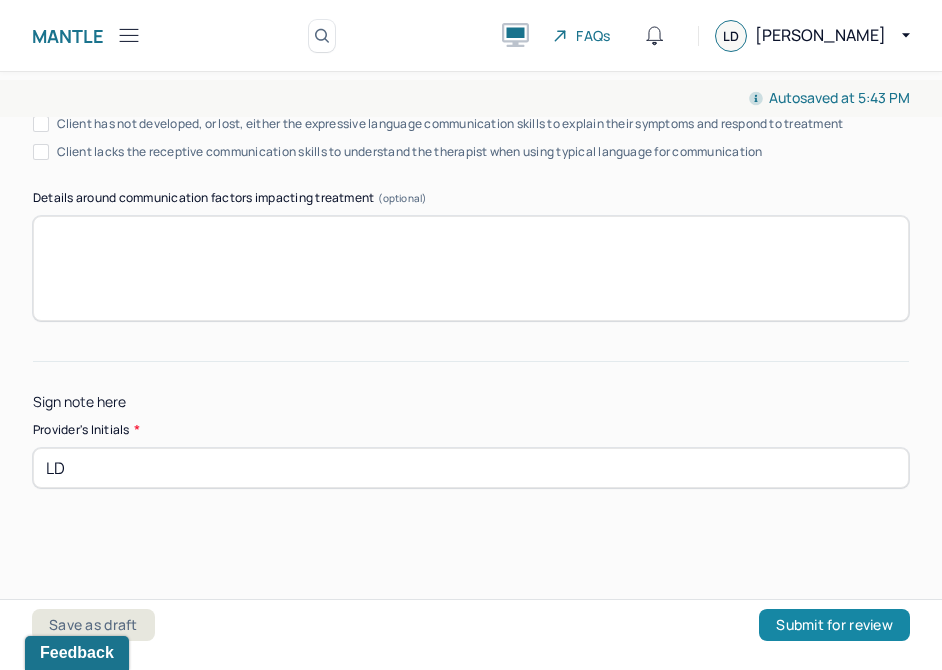 type on "LD" 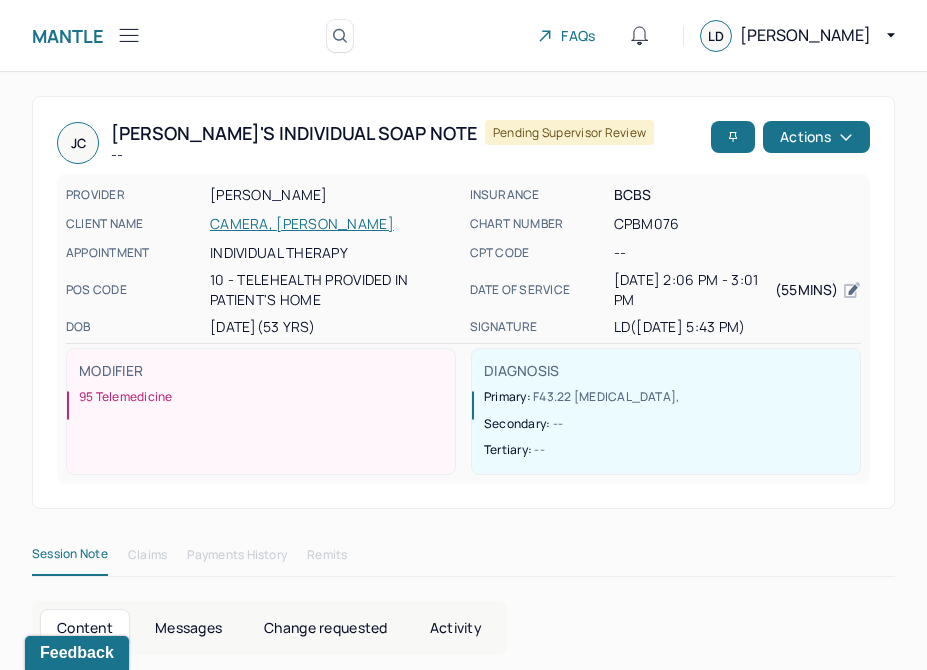 click 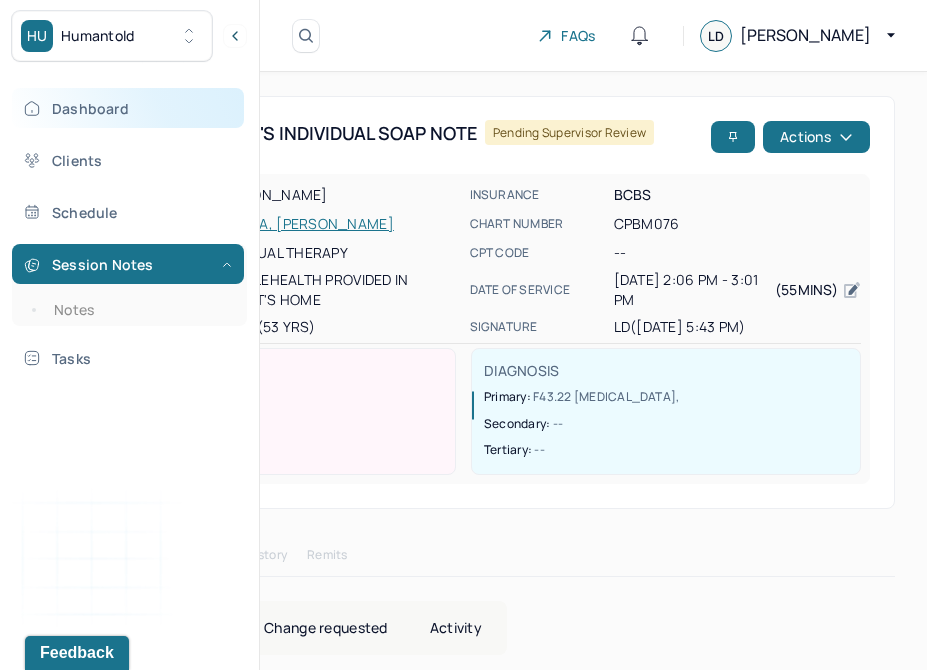 click on "Dashboard" at bounding box center [128, 108] 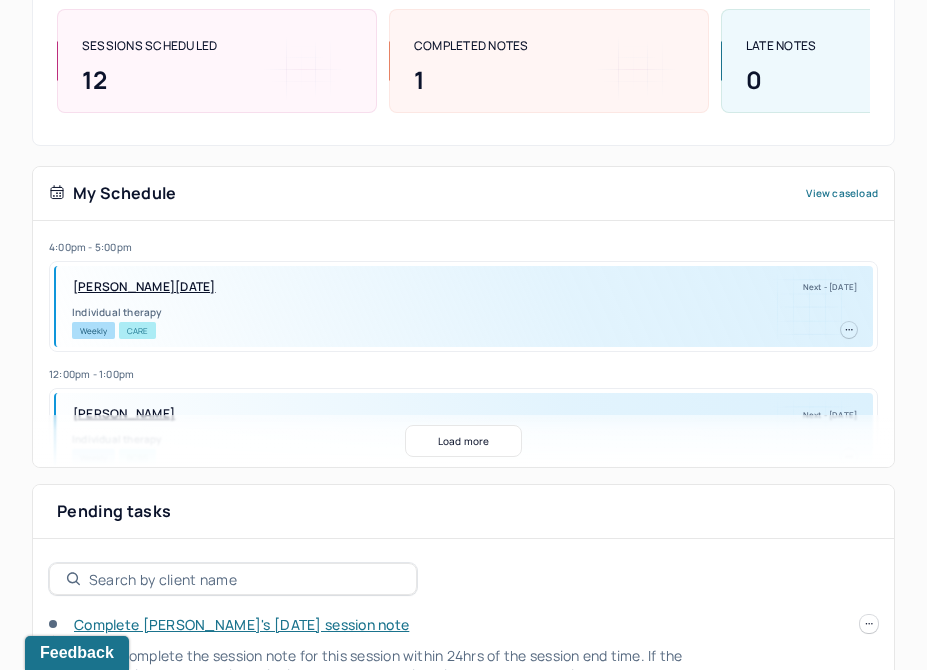 scroll, scrollTop: 435, scrollLeft: 0, axis: vertical 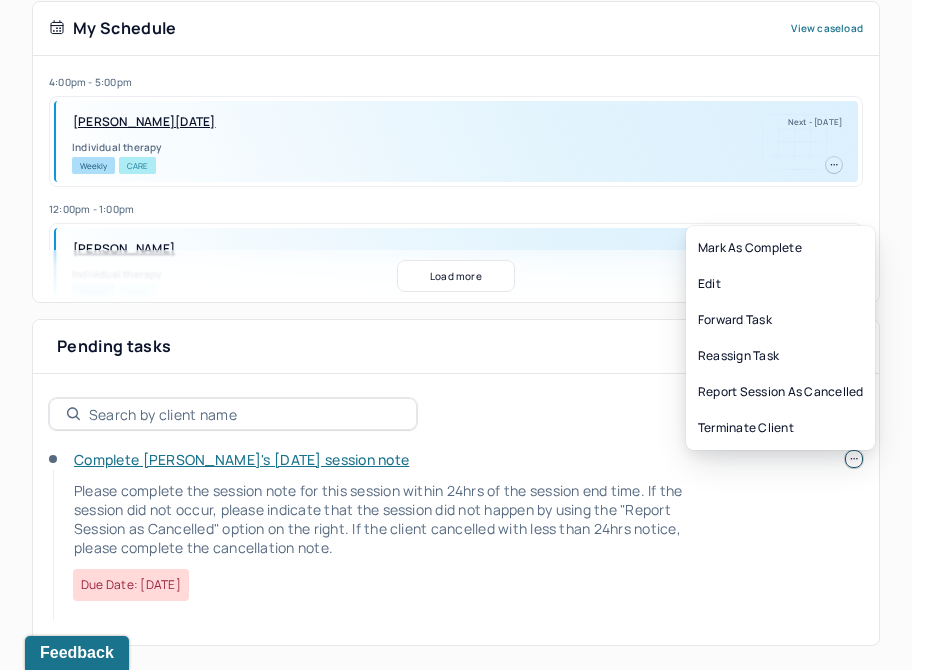 click at bounding box center (854, 459) 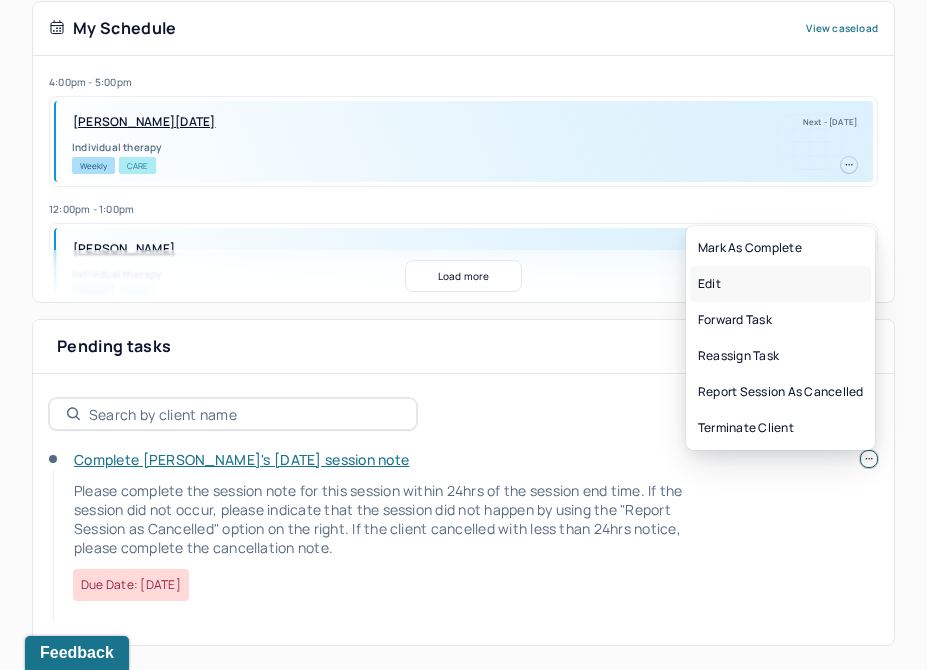 click on "Edit" at bounding box center (780, 284) 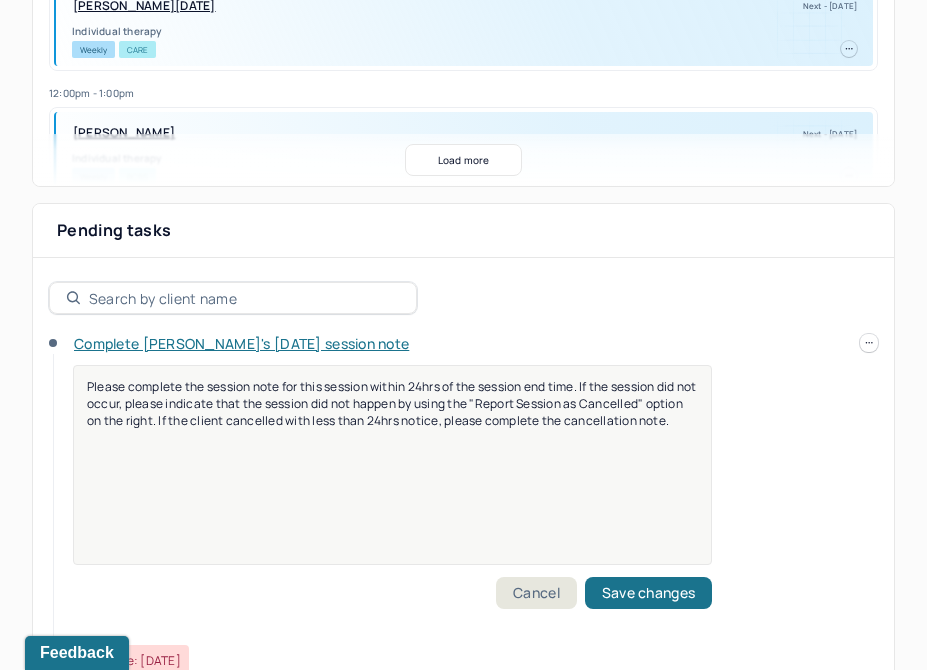 scroll, scrollTop: 569, scrollLeft: 0, axis: vertical 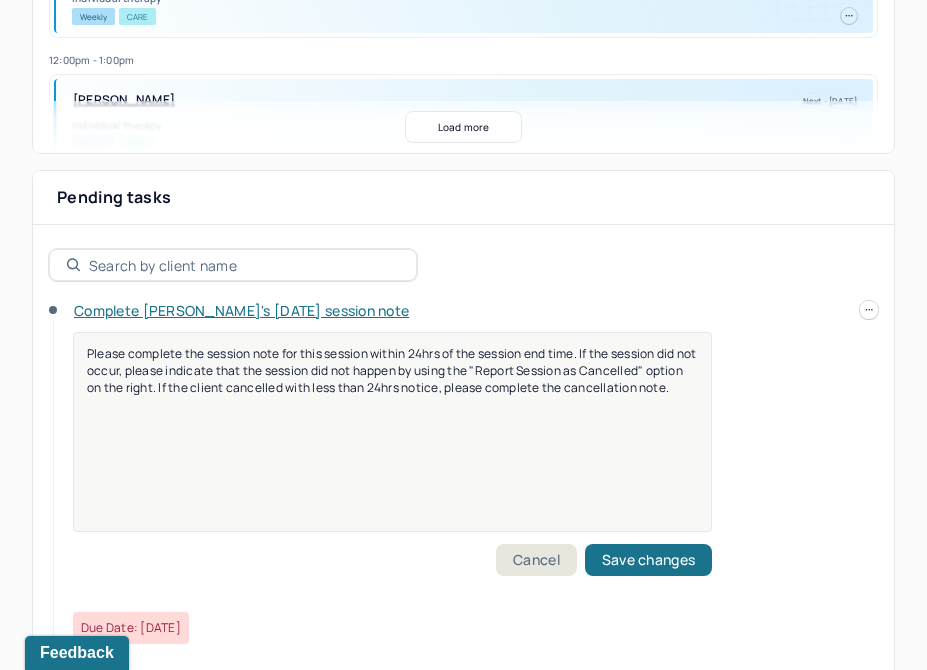 click on "Please complete the session note for this session within 24hrs of the session end time. If the session did not occur, please indicate that the session did not happen by using the "Report Session as Cancelled" option on the right. If the client cancelled with less than 24hrs notice, please complete the cancellation note." at bounding box center (393, 445) 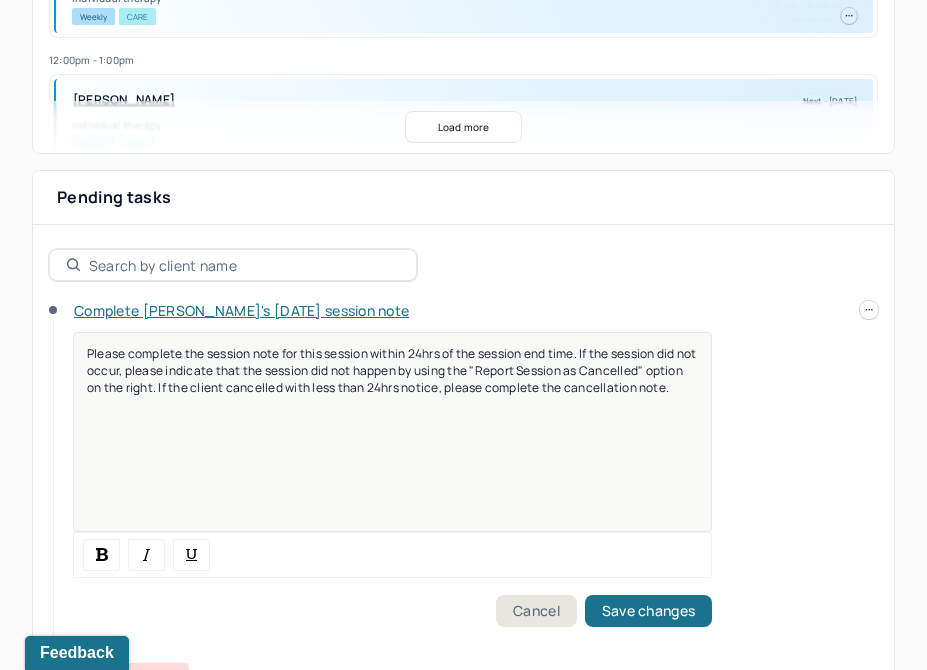 click on "Complete [PERSON_NAME]'s [DATE] session note Please complete the session note for this session within 24hrs of the session end time. If the session did not occur, please indicate that the session did not happen by using the "Report Session as Cancelled" option on the right. If the client cancelled with less than 24hrs notice, please complete the cancellation note.   Cancel     Save changes   Due date: [DATE]" at bounding box center [463, 510] 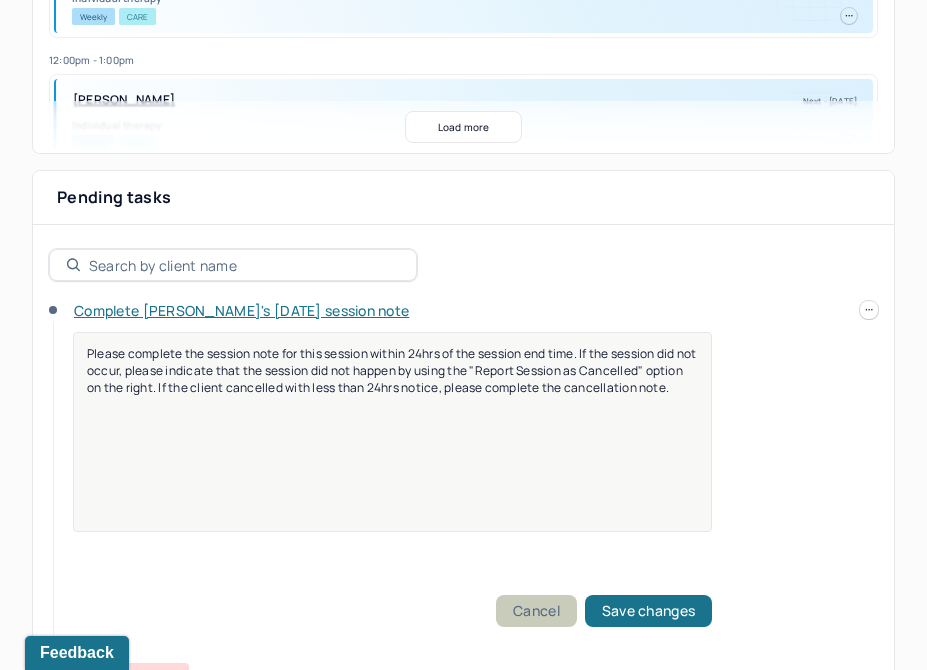 click on "Cancel" at bounding box center (536, 611) 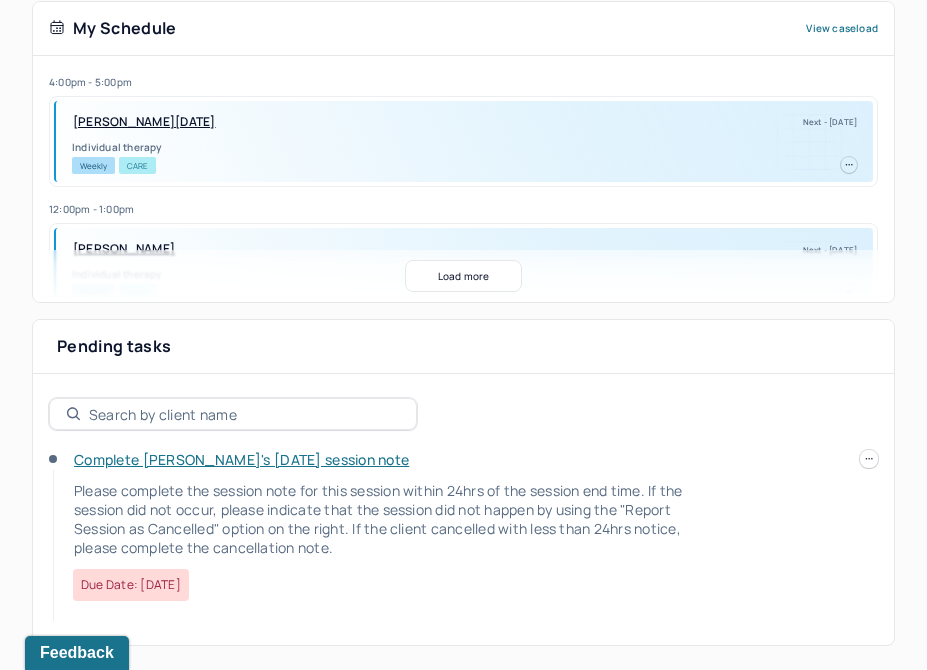 click on "Complete [PERSON_NAME]'s [DATE] session note Please complete the session note for this session within 24hrs of the session end time. If the session did not occur, please indicate that the session did not happen by using the "Report Session as Cancelled" option on the right. If the client cancelled with less than 24hrs notice, please complete the cancellation note. Due date: [DATE]" at bounding box center [463, 537] 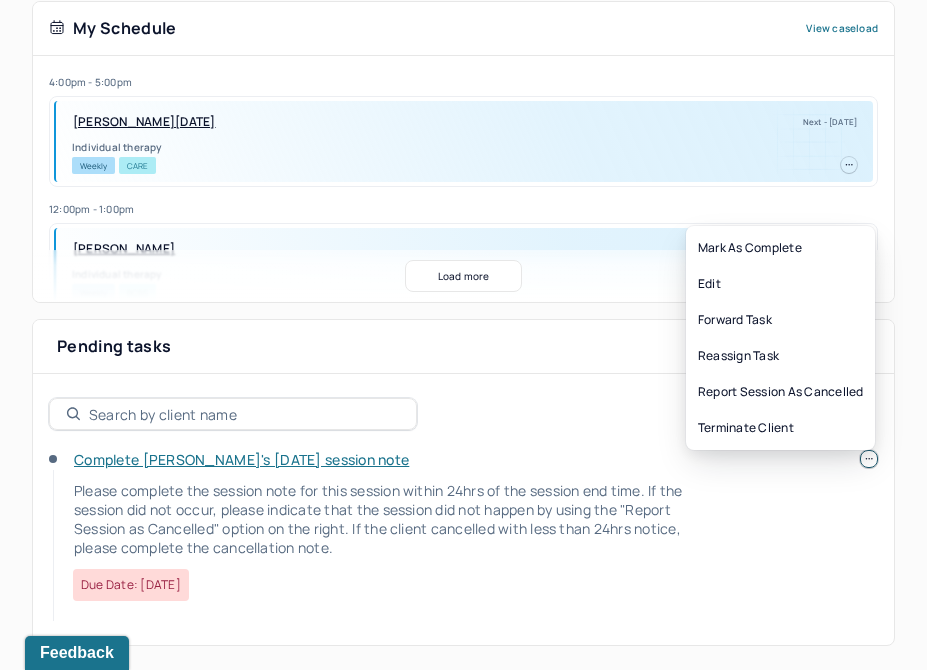 click at bounding box center (869, 459) 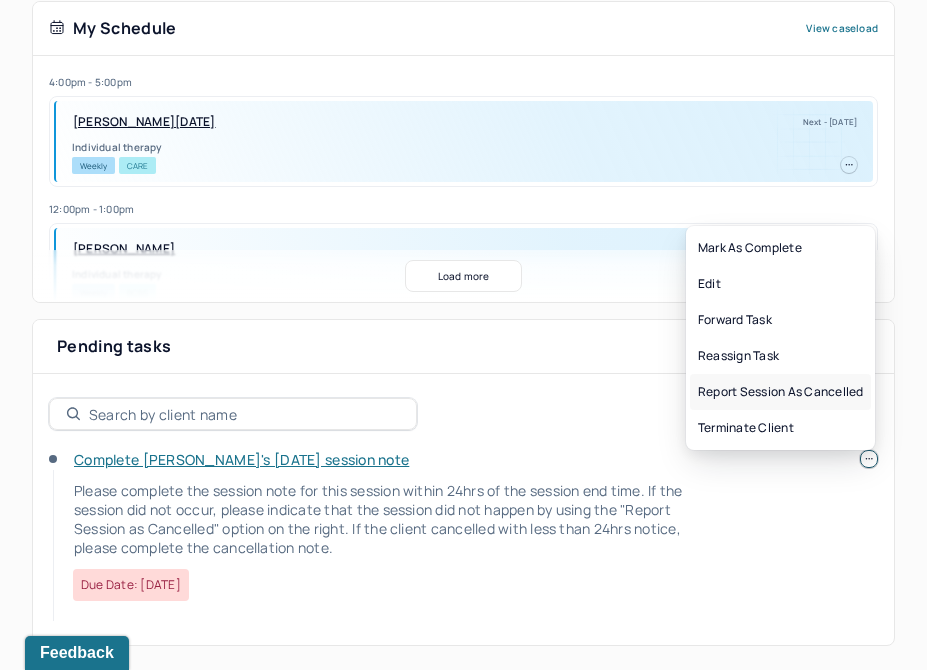 click on "Report session as cancelled" at bounding box center (780, 392) 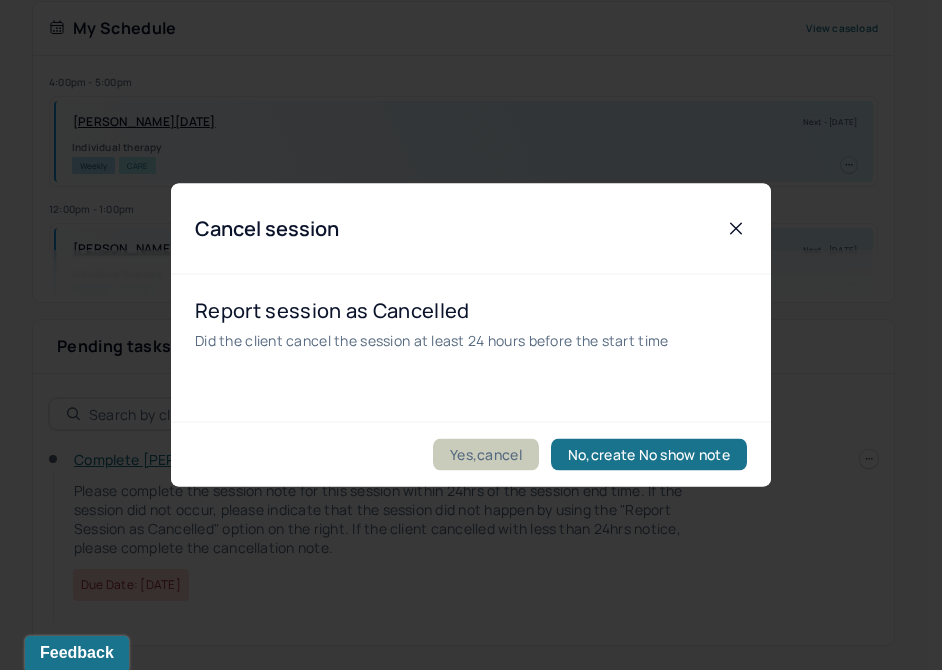 click on "Yes,cancel" at bounding box center [486, 455] 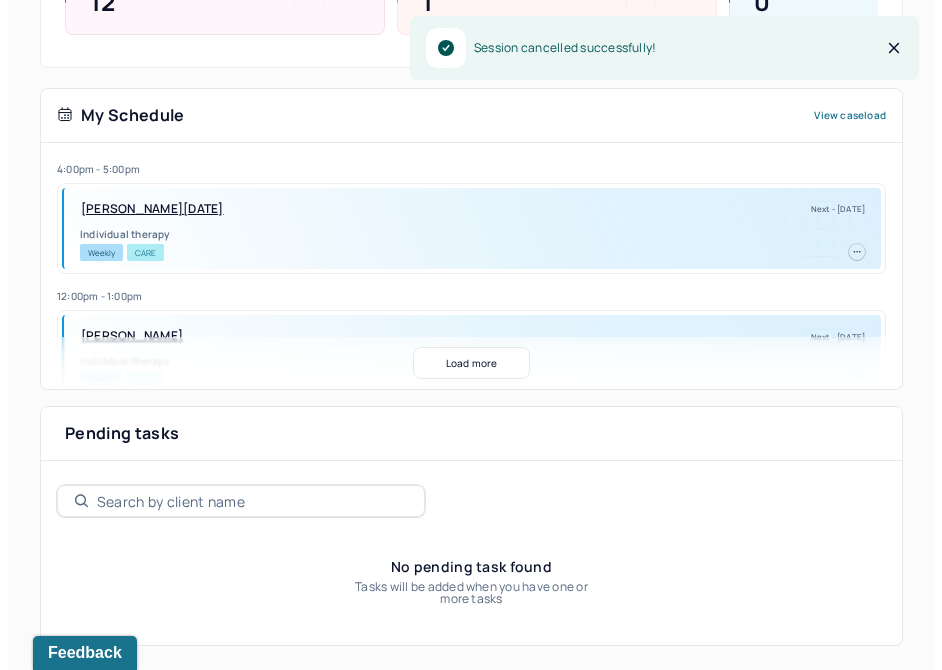 scroll, scrollTop: 0, scrollLeft: 0, axis: both 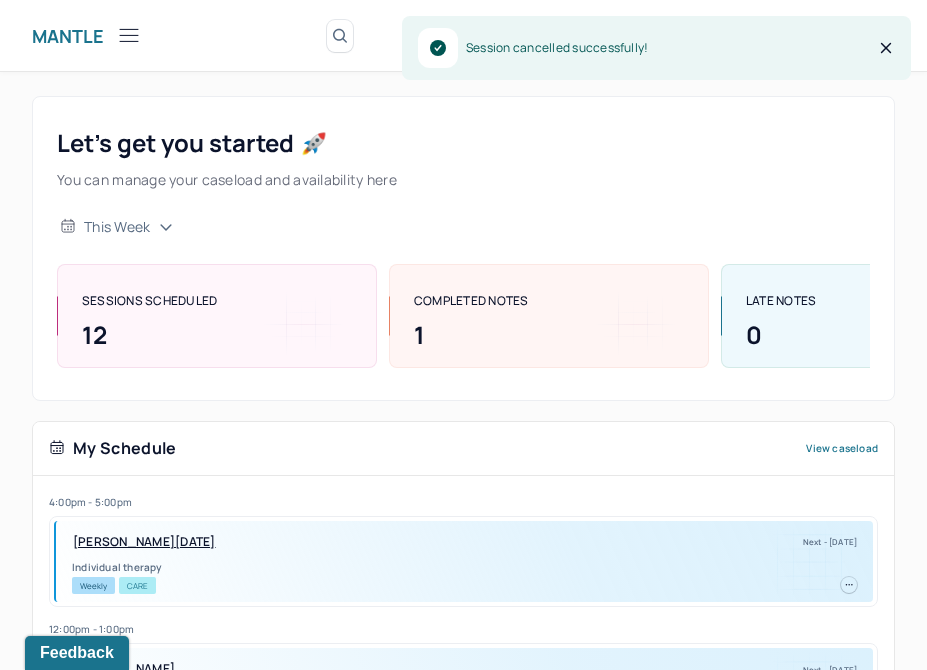 click on "Mantle       Search by client name, chart number     FAQs     LD [PERSON_NAME]" at bounding box center (463, 36) 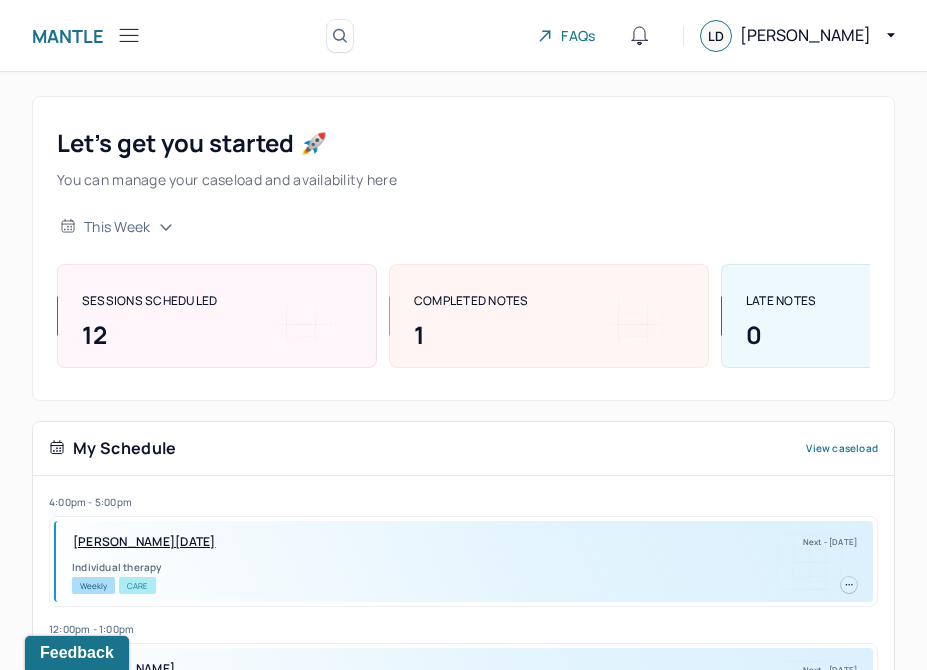 click 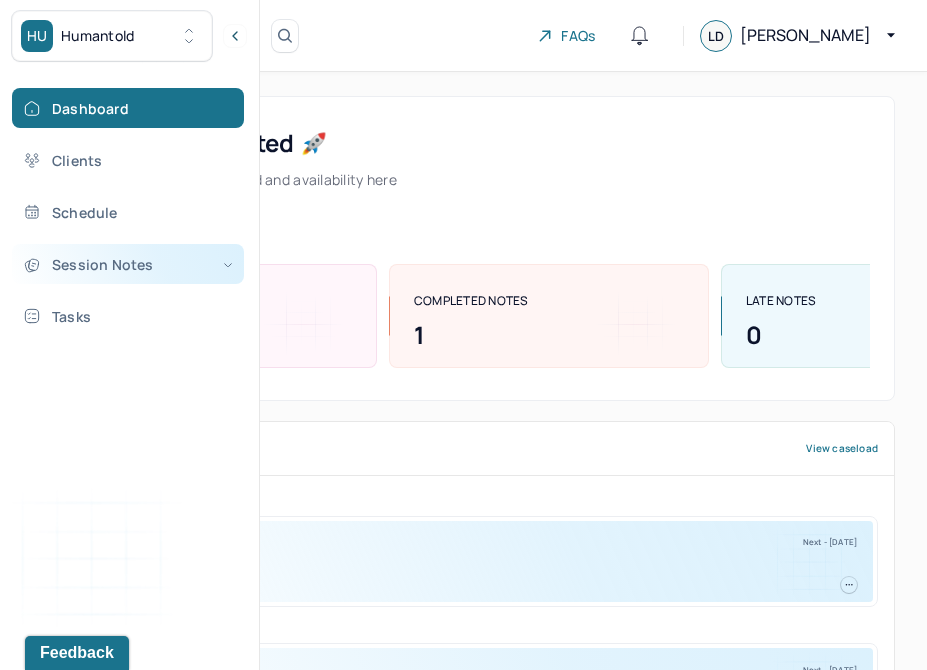 click on "Session Notes" at bounding box center (128, 264) 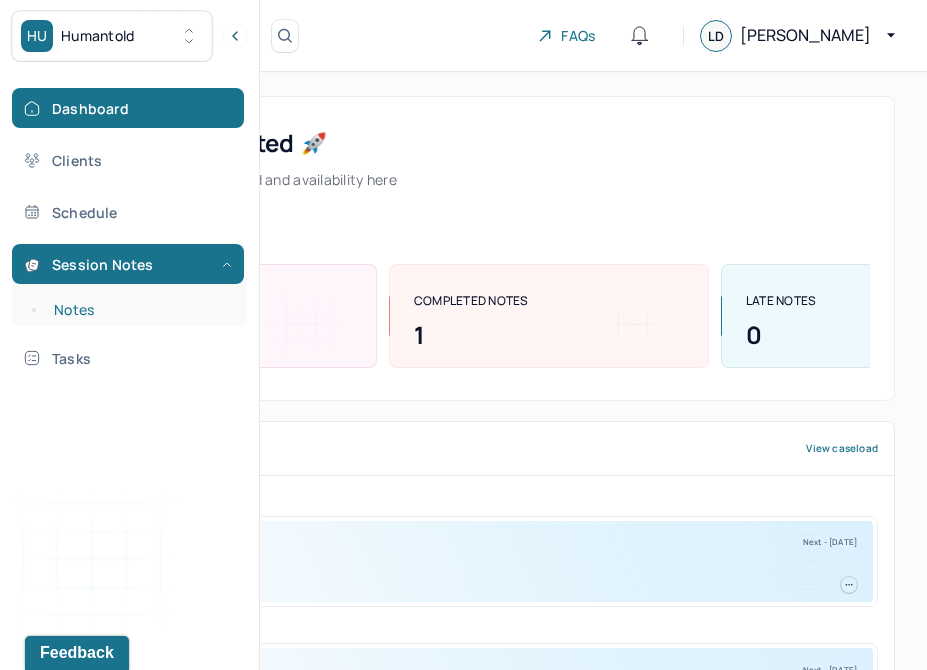 click on "Notes" at bounding box center (139, 310) 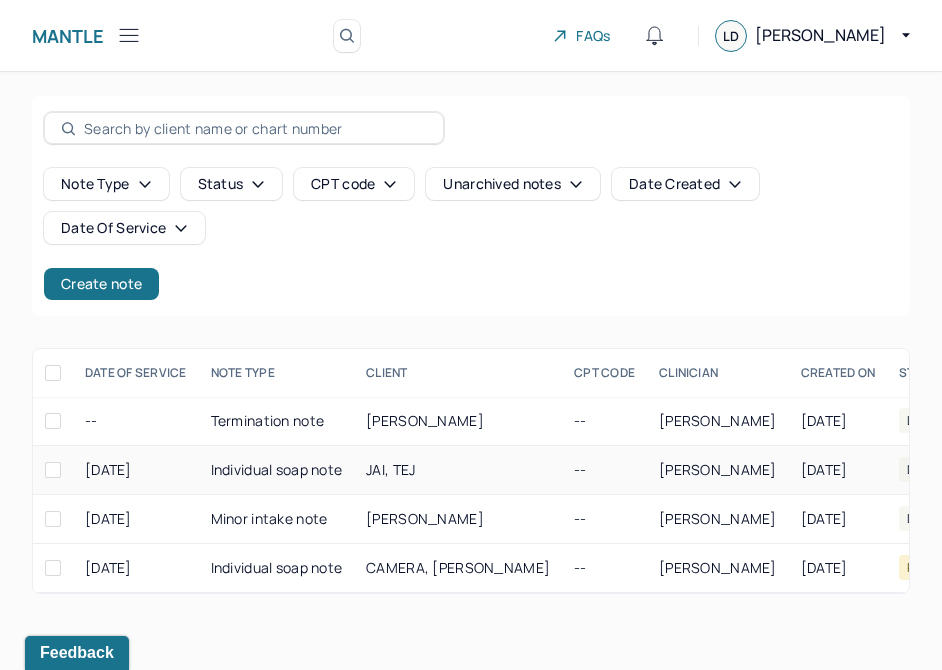 click at bounding box center [53, 470] 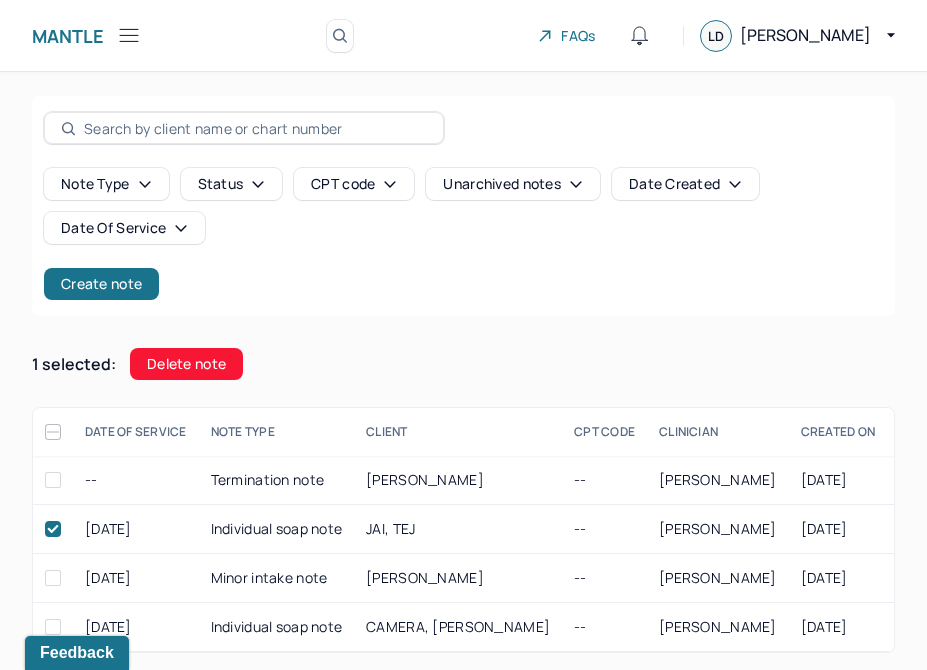 click on "Delete note" at bounding box center [186, 364] 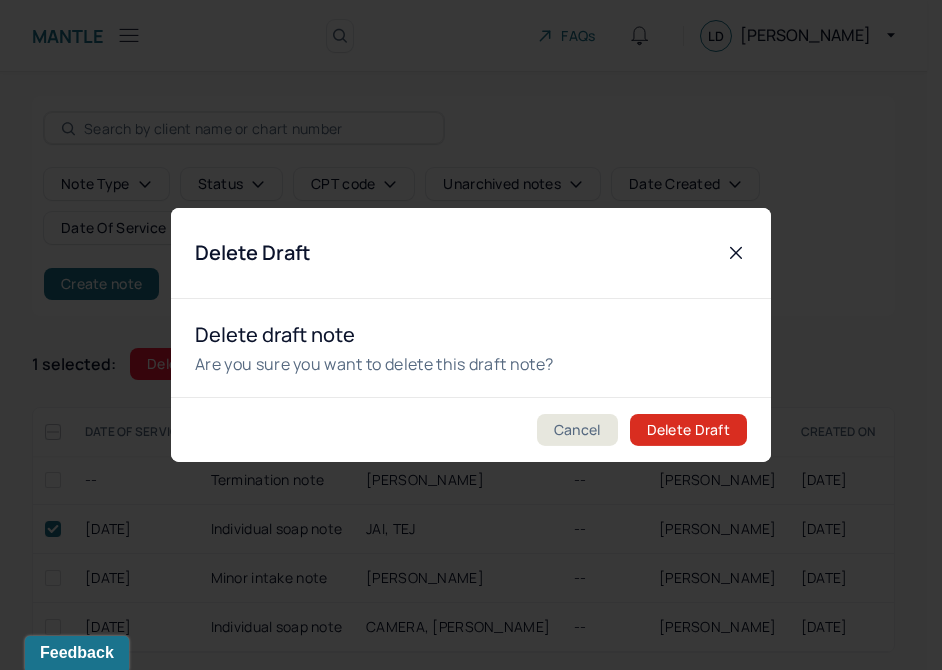 click on "Delete Draft" at bounding box center (688, 430) 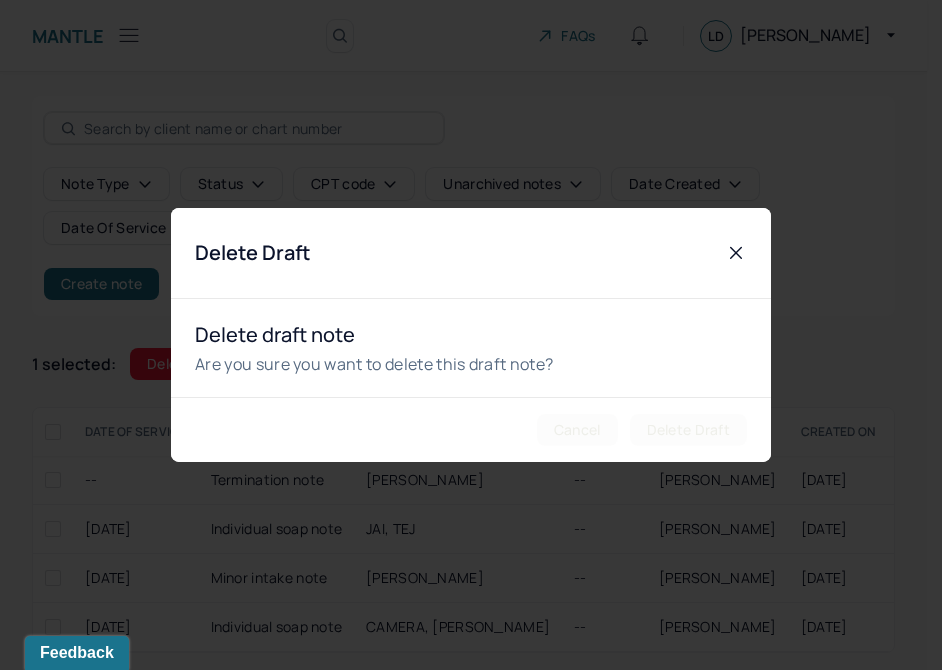 checkbox on "false" 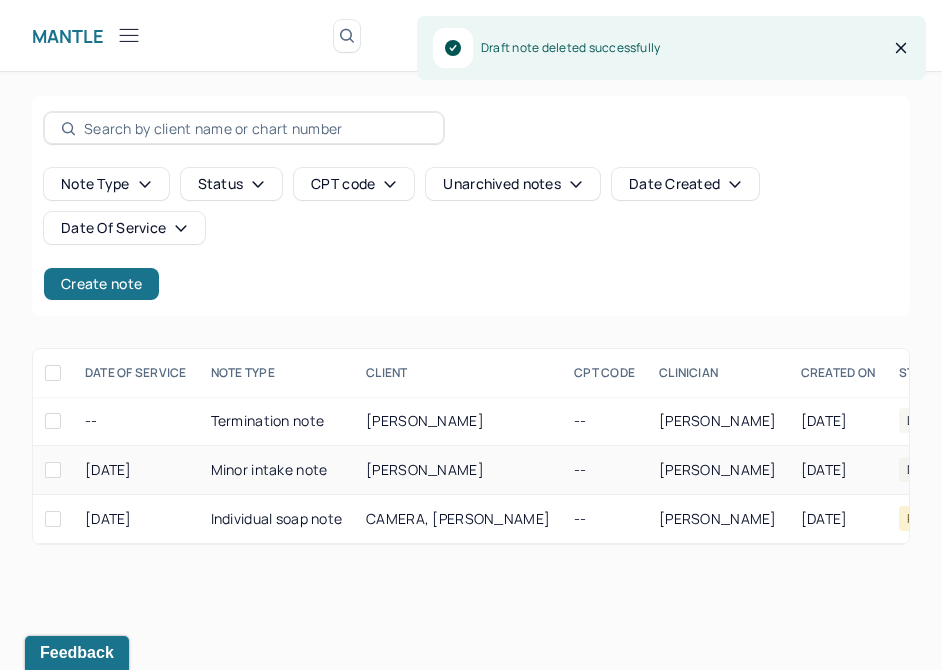 click on "[PERSON_NAME]" at bounding box center (718, 469) 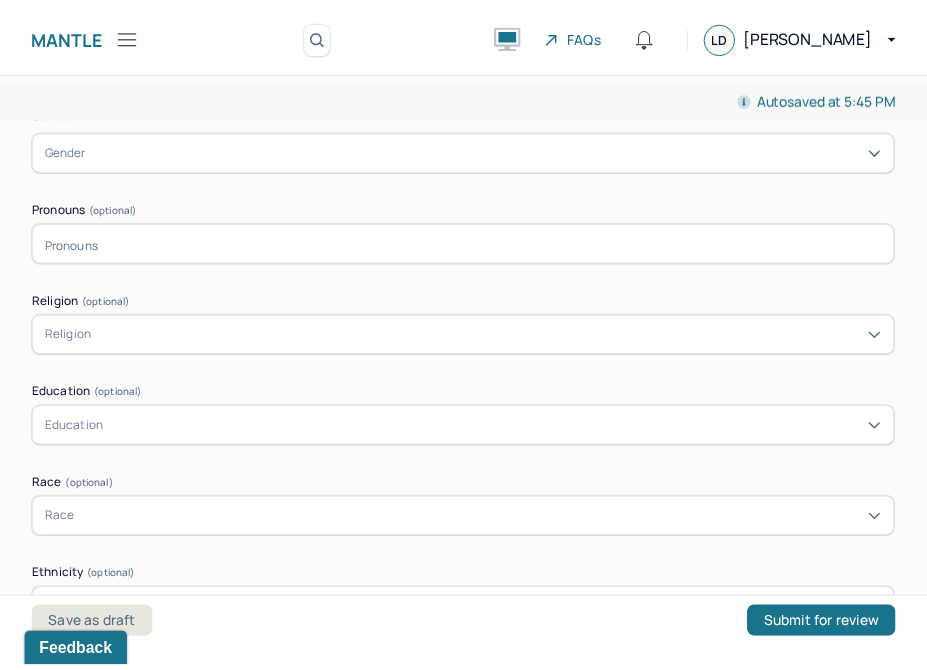 scroll, scrollTop: 0, scrollLeft: 0, axis: both 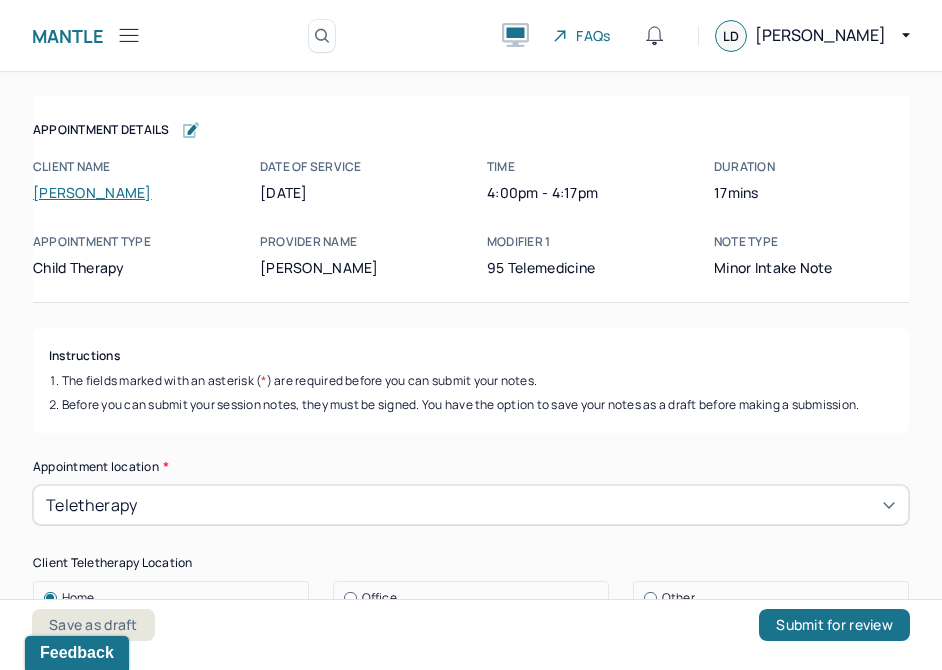 click 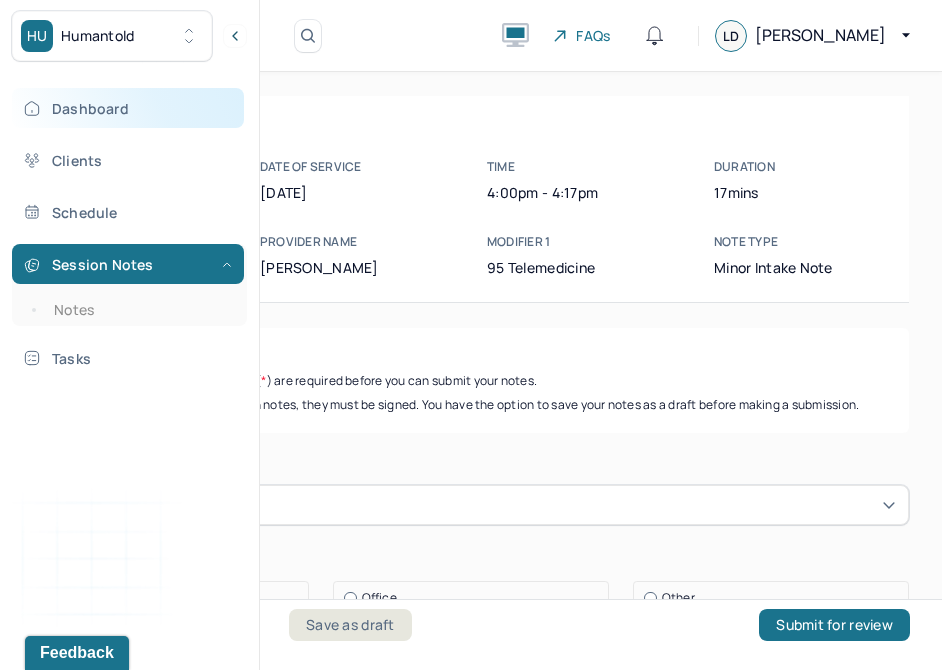 click on "Dashboard" at bounding box center [128, 108] 